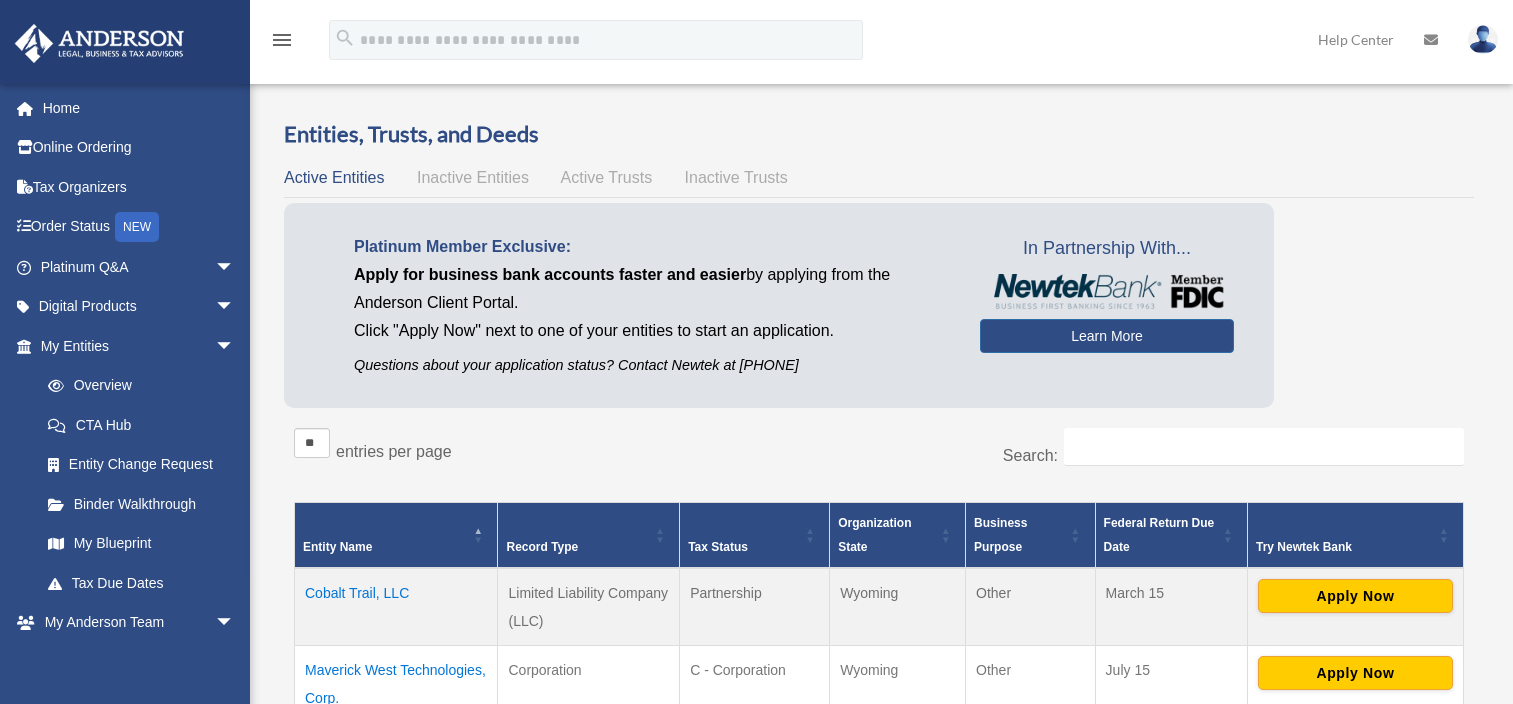 scroll, scrollTop: 0, scrollLeft: 0, axis: both 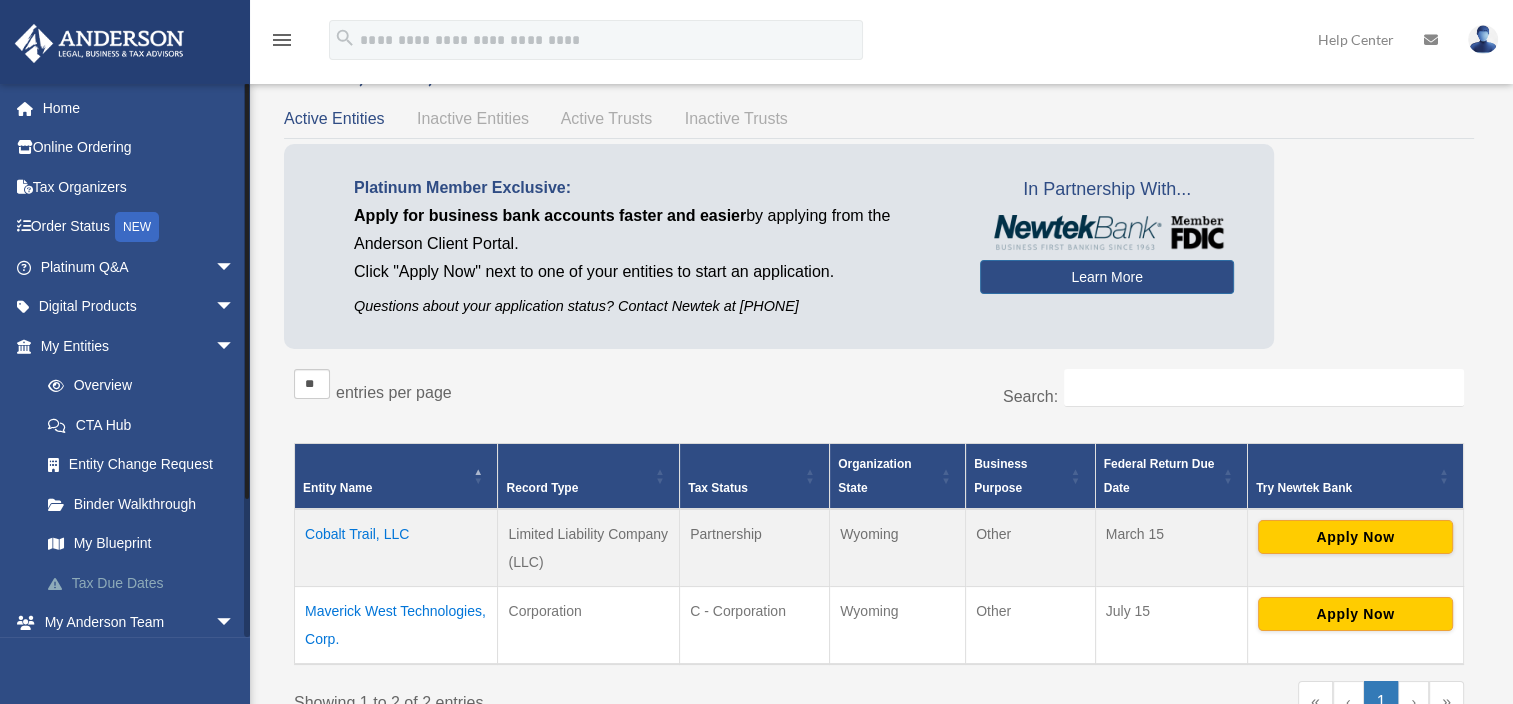 click on "Tax Due Dates" at bounding box center (146, 583) 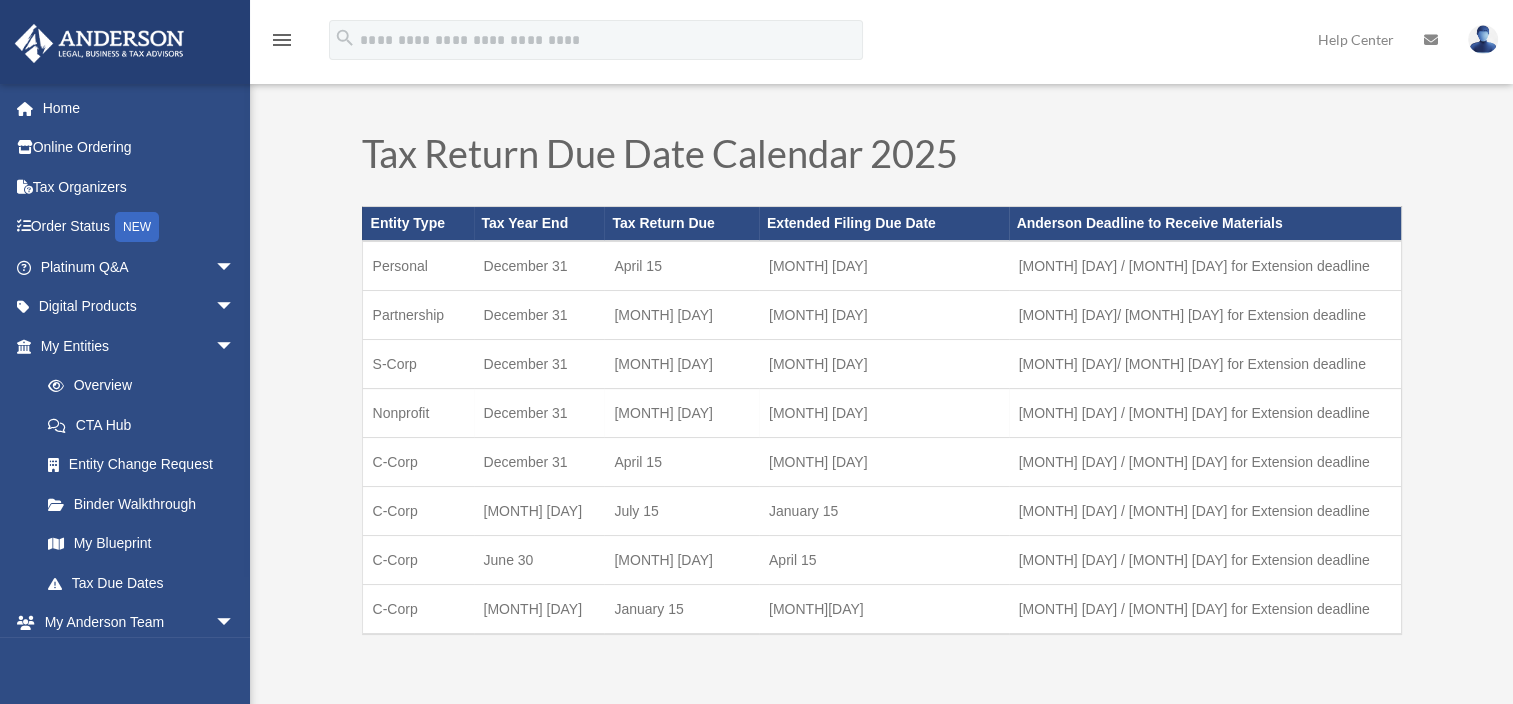 scroll, scrollTop: 28, scrollLeft: 0, axis: vertical 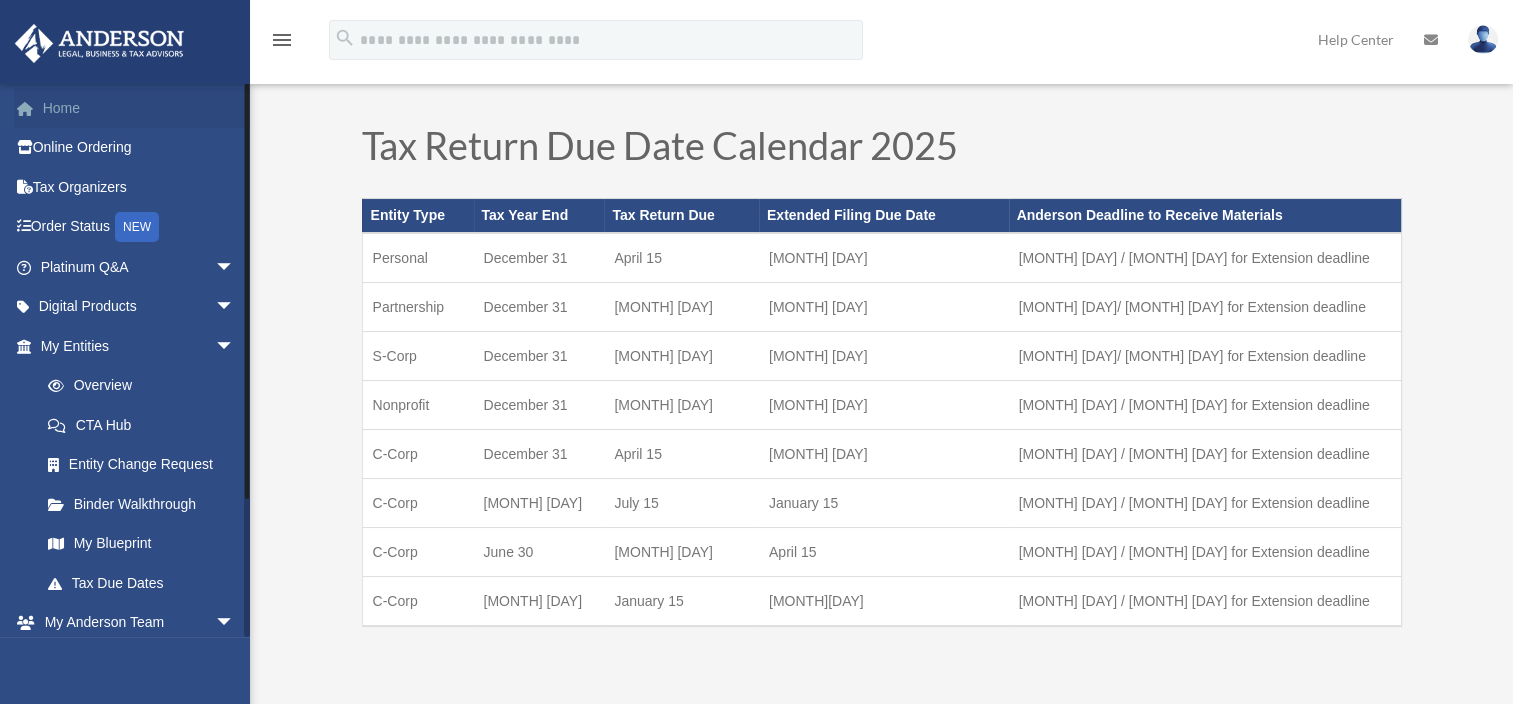 click on "Home" at bounding box center (139, 108) 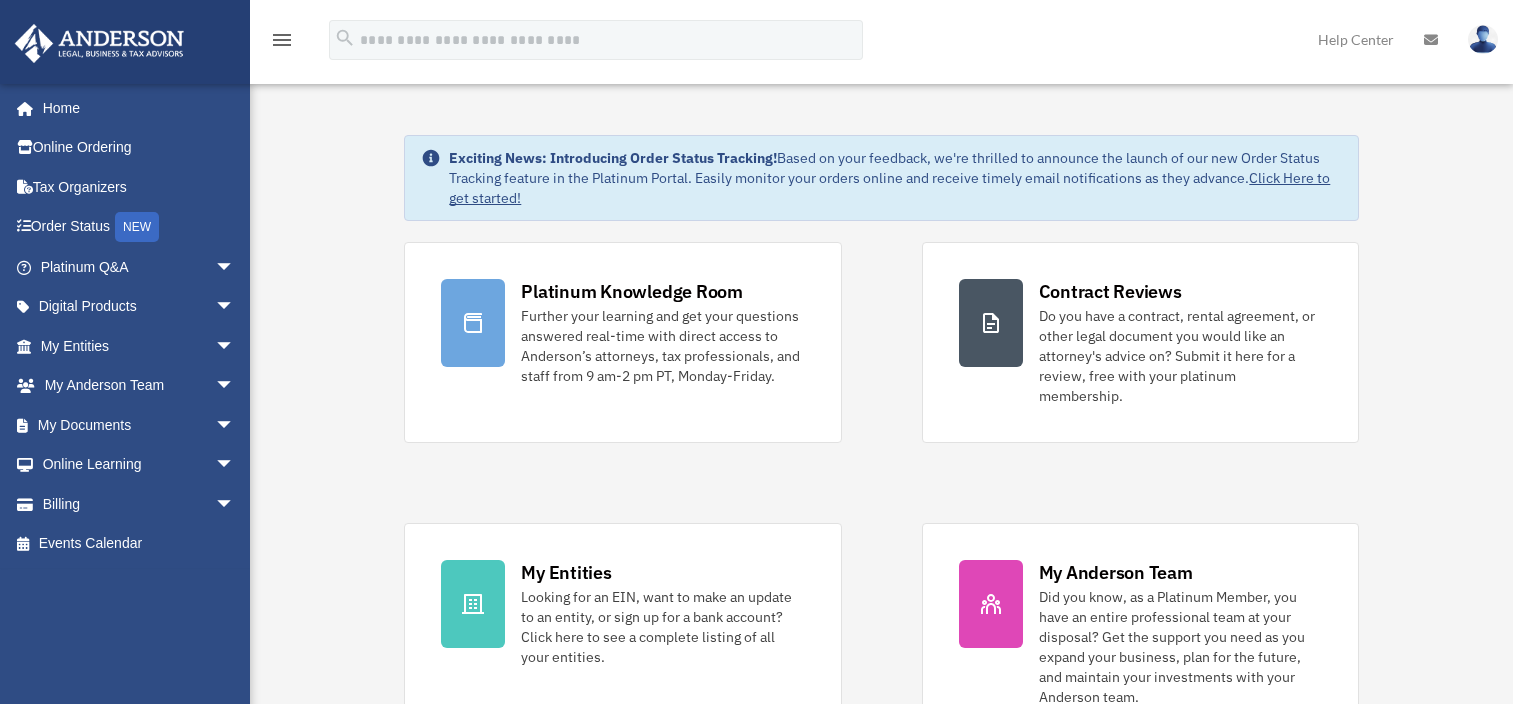scroll, scrollTop: 0, scrollLeft: 0, axis: both 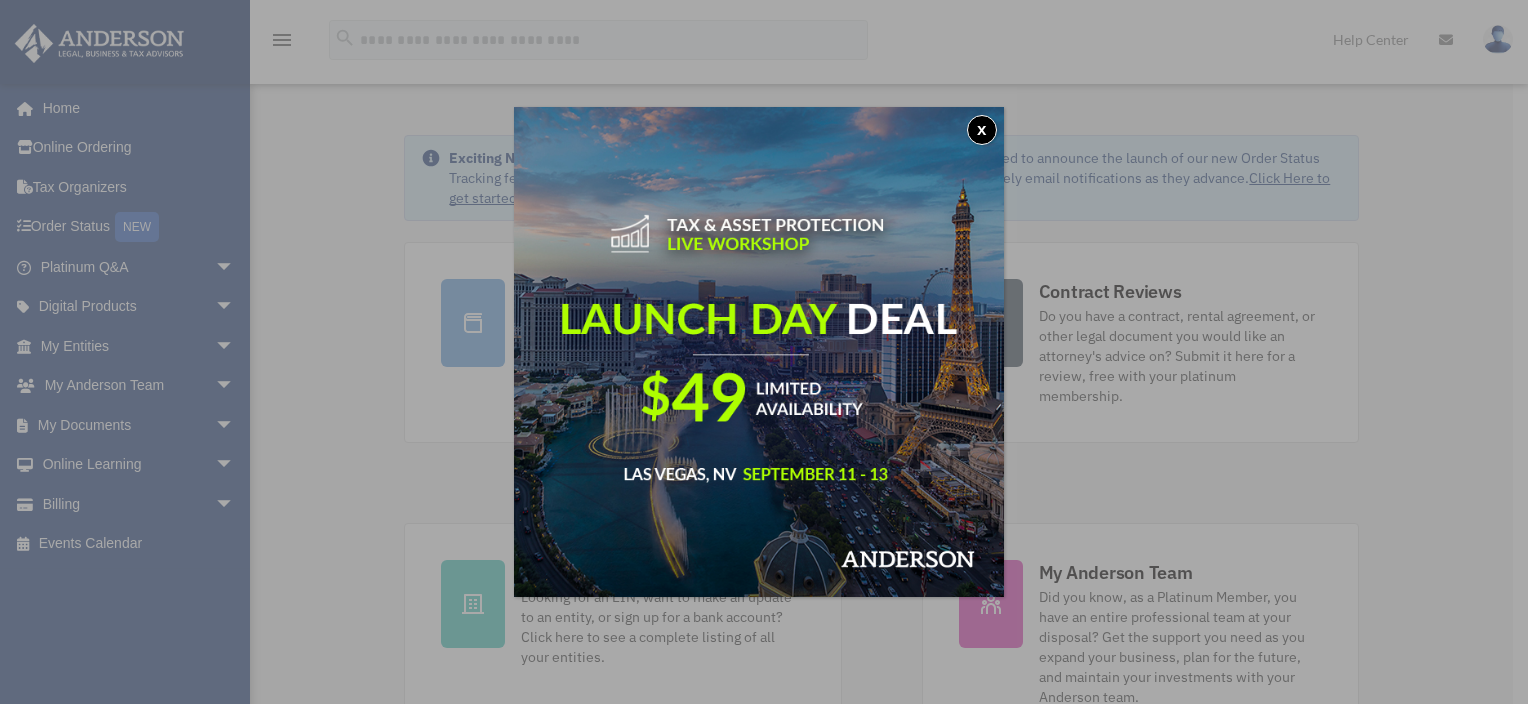 click on "x" at bounding box center [982, 130] 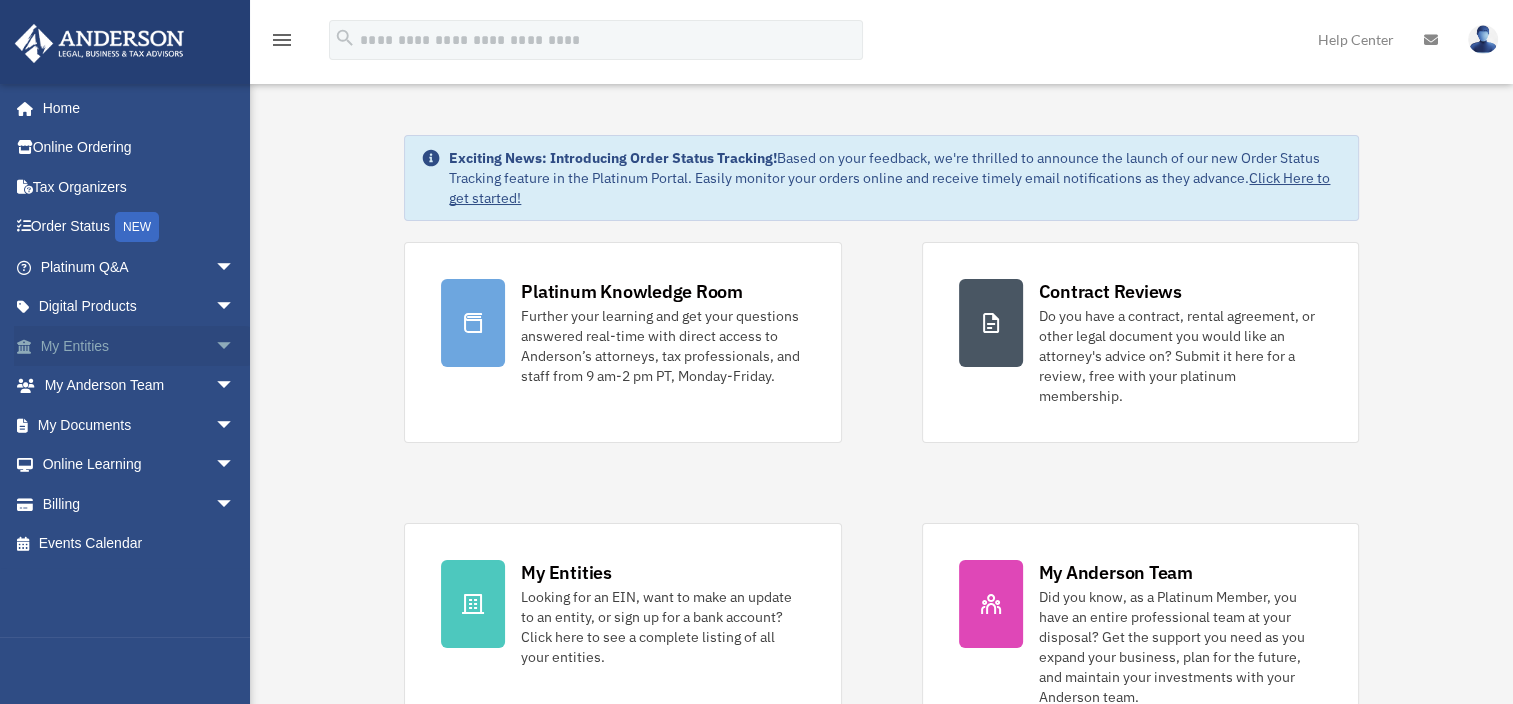 click on "My Entities arrow_drop_down" at bounding box center [139, 346] 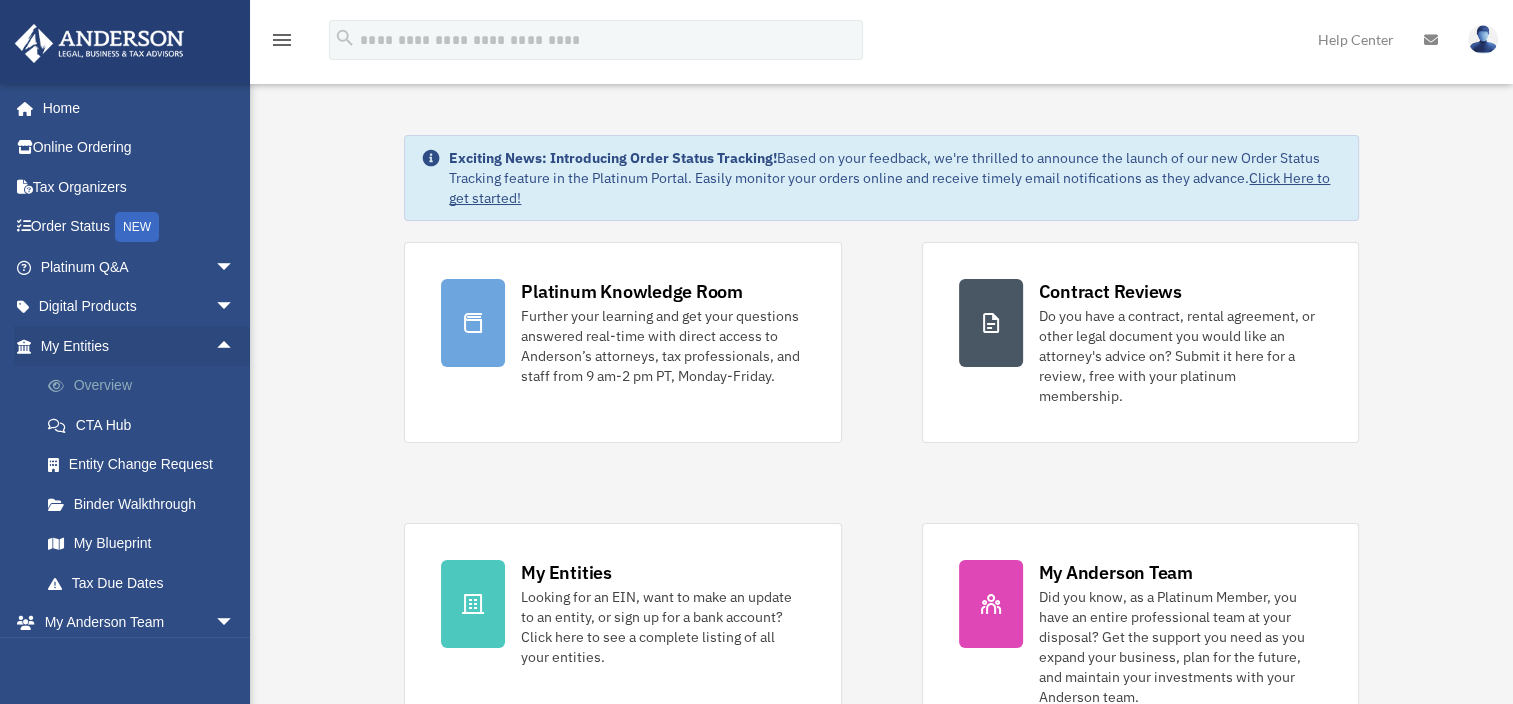 click on "Overview" at bounding box center [146, 386] 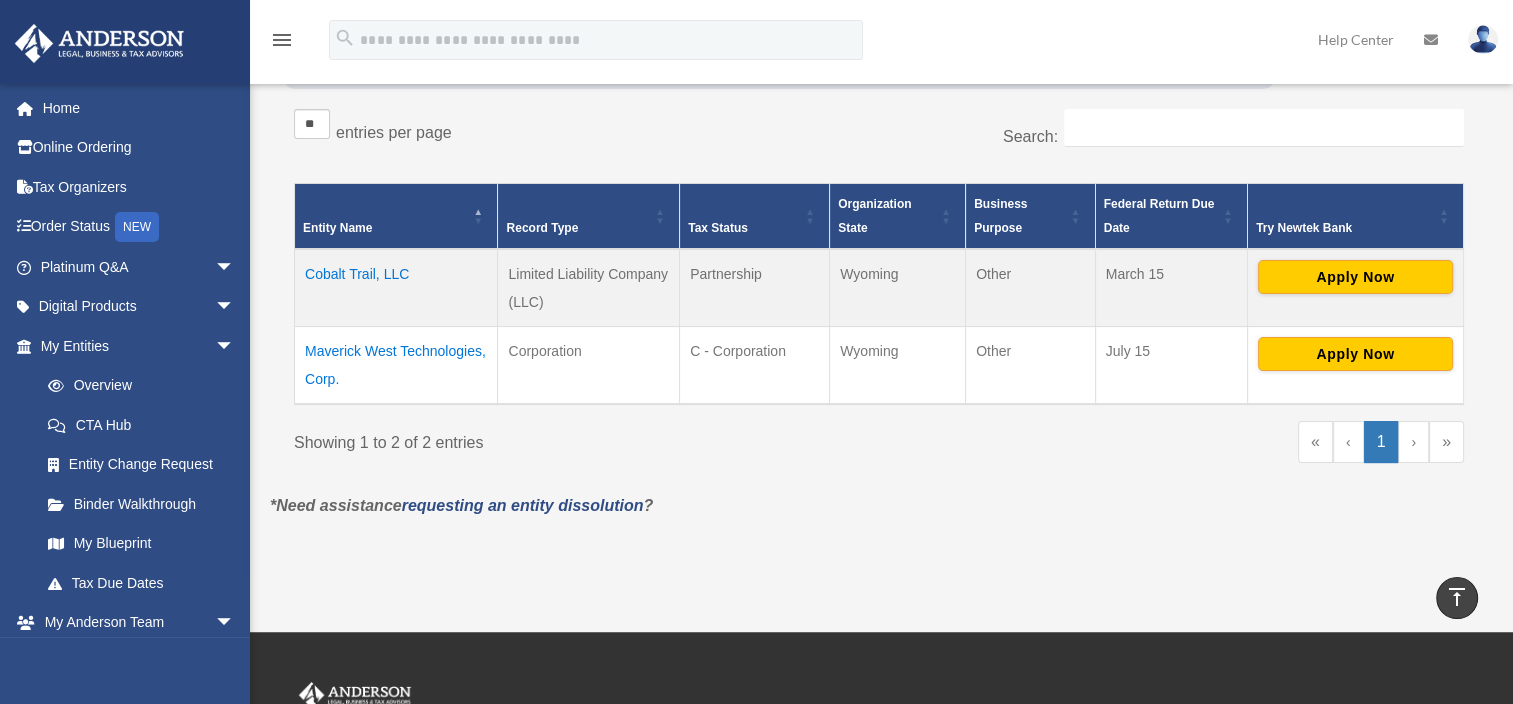 scroll, scrollTop: 318, scrollLeft: 0, axis: vertical 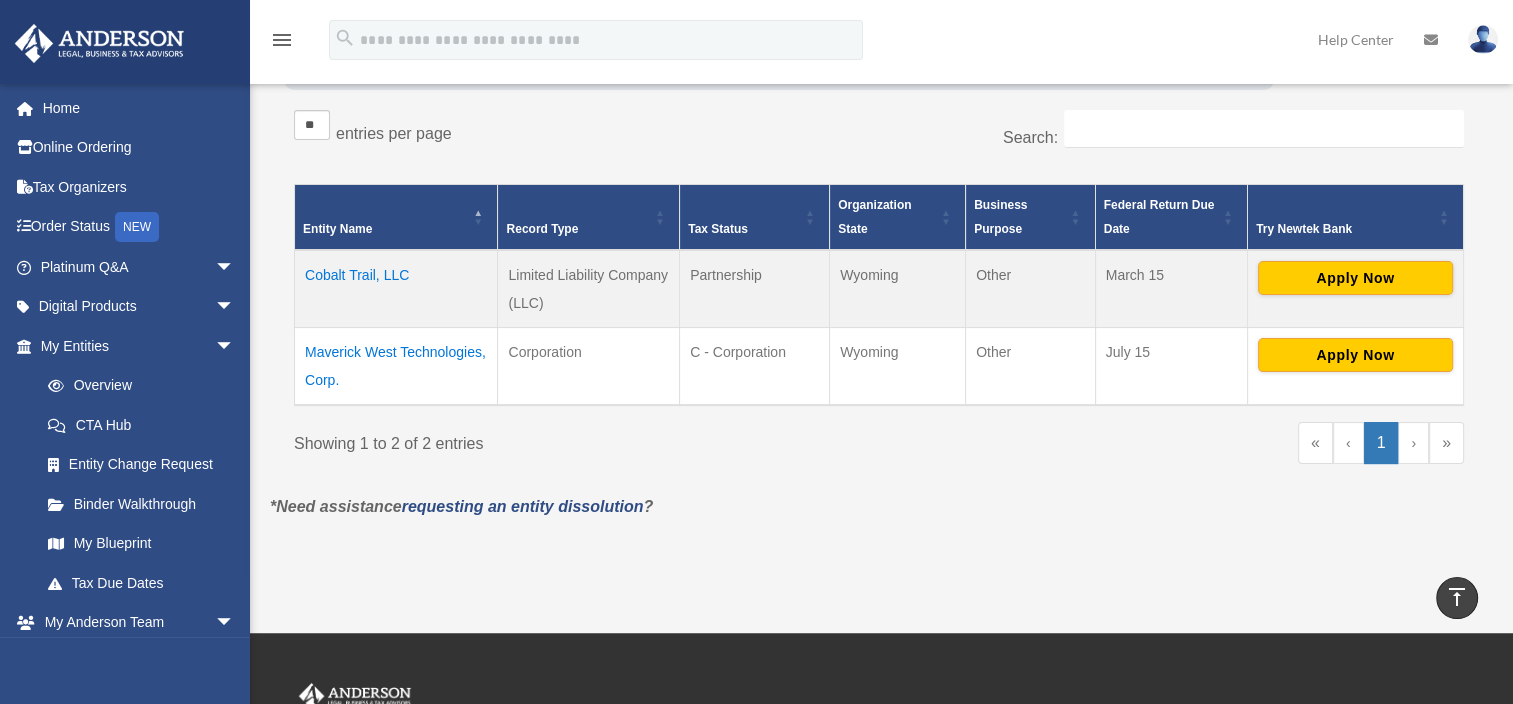 click on "« ‹ 1 › »" at bounding box center (1179, 452) 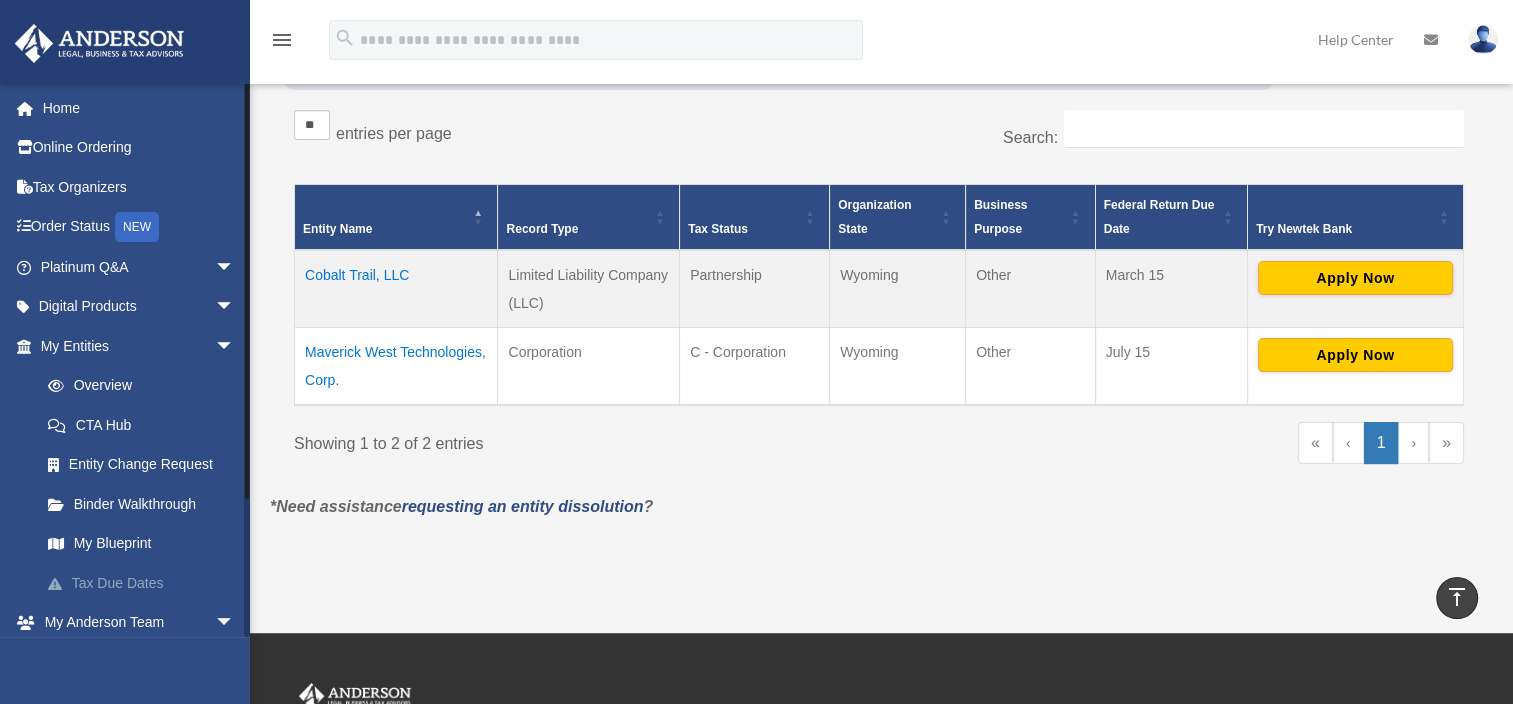 click on "Tax Due Dates" at bounding box center (146, 583) 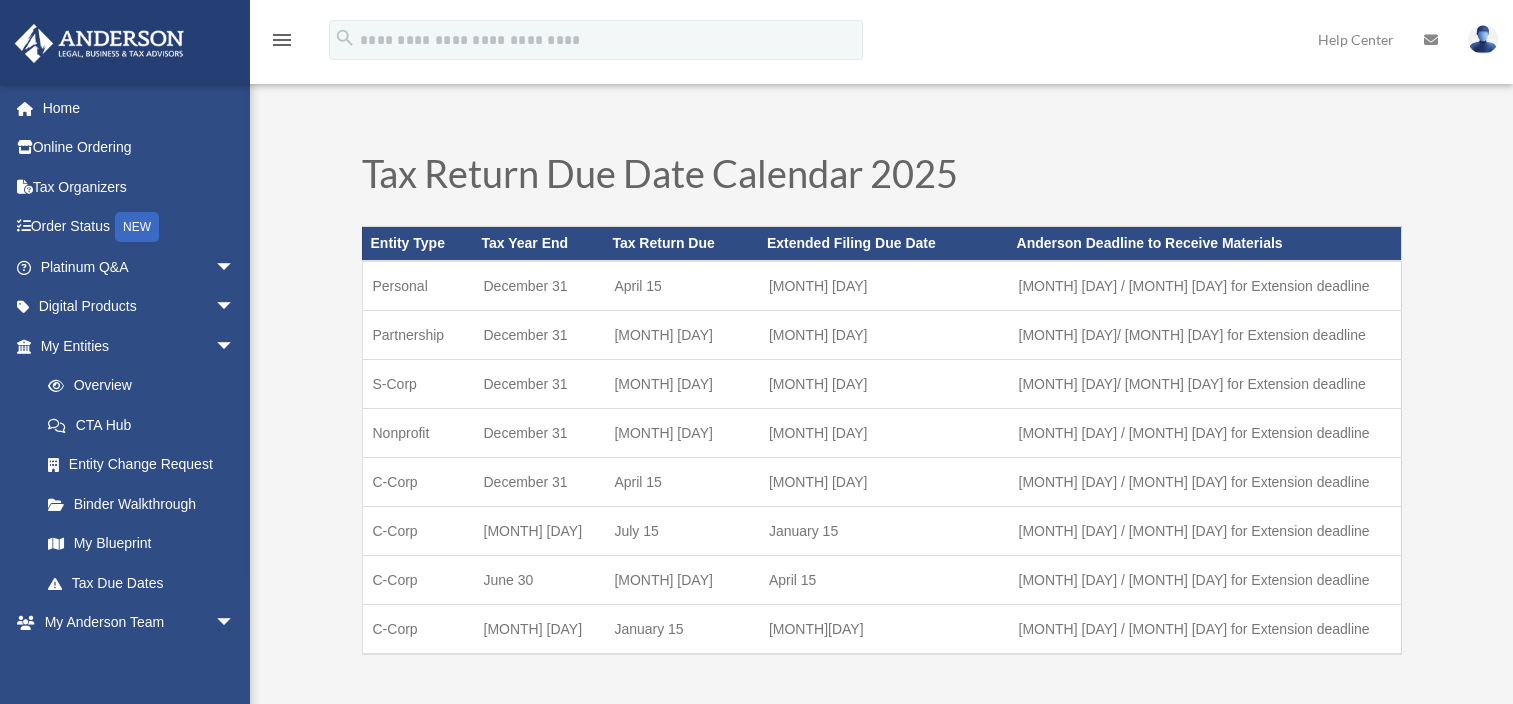 scroll, scrollTop: 0, scrollLeft: 0, axis: both 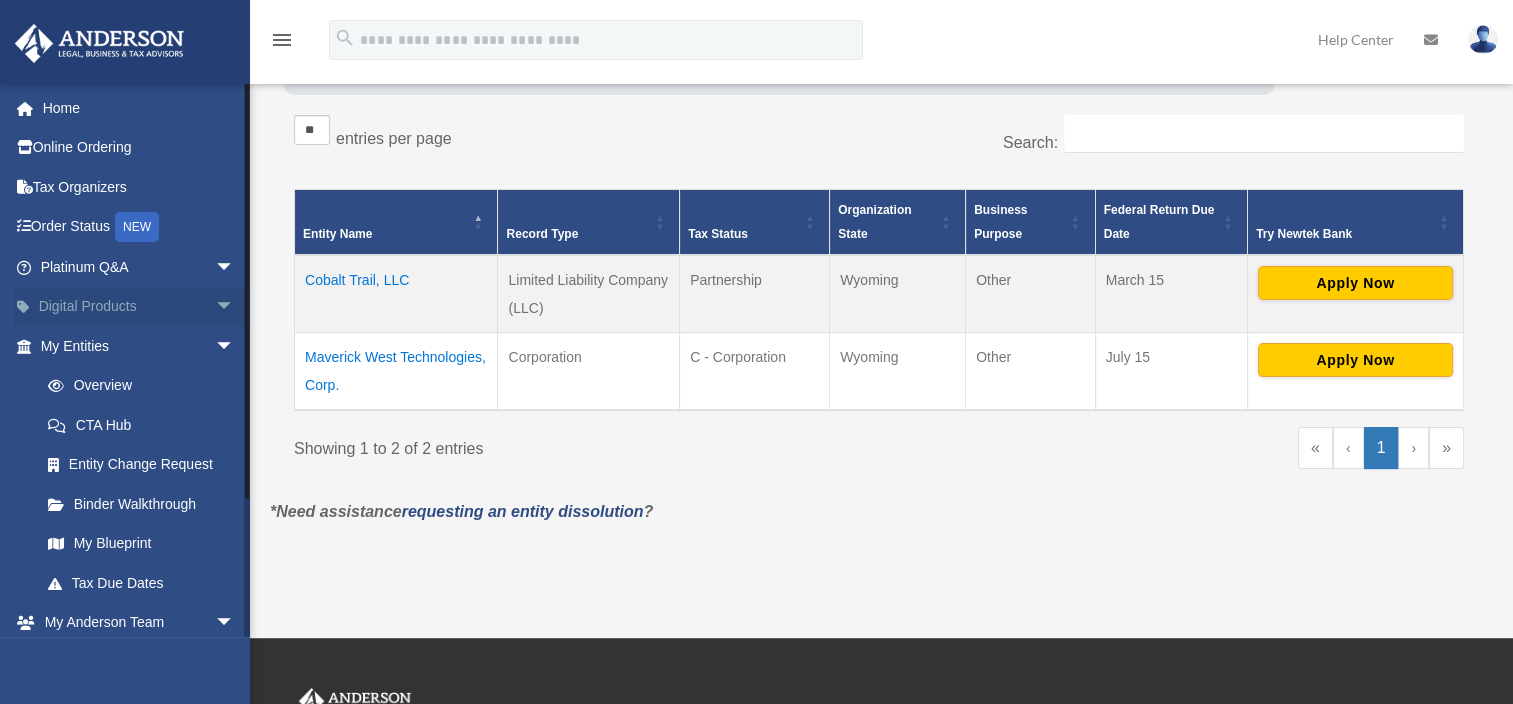 click on "arrow_drop_down" at bounding box center (235, 307) 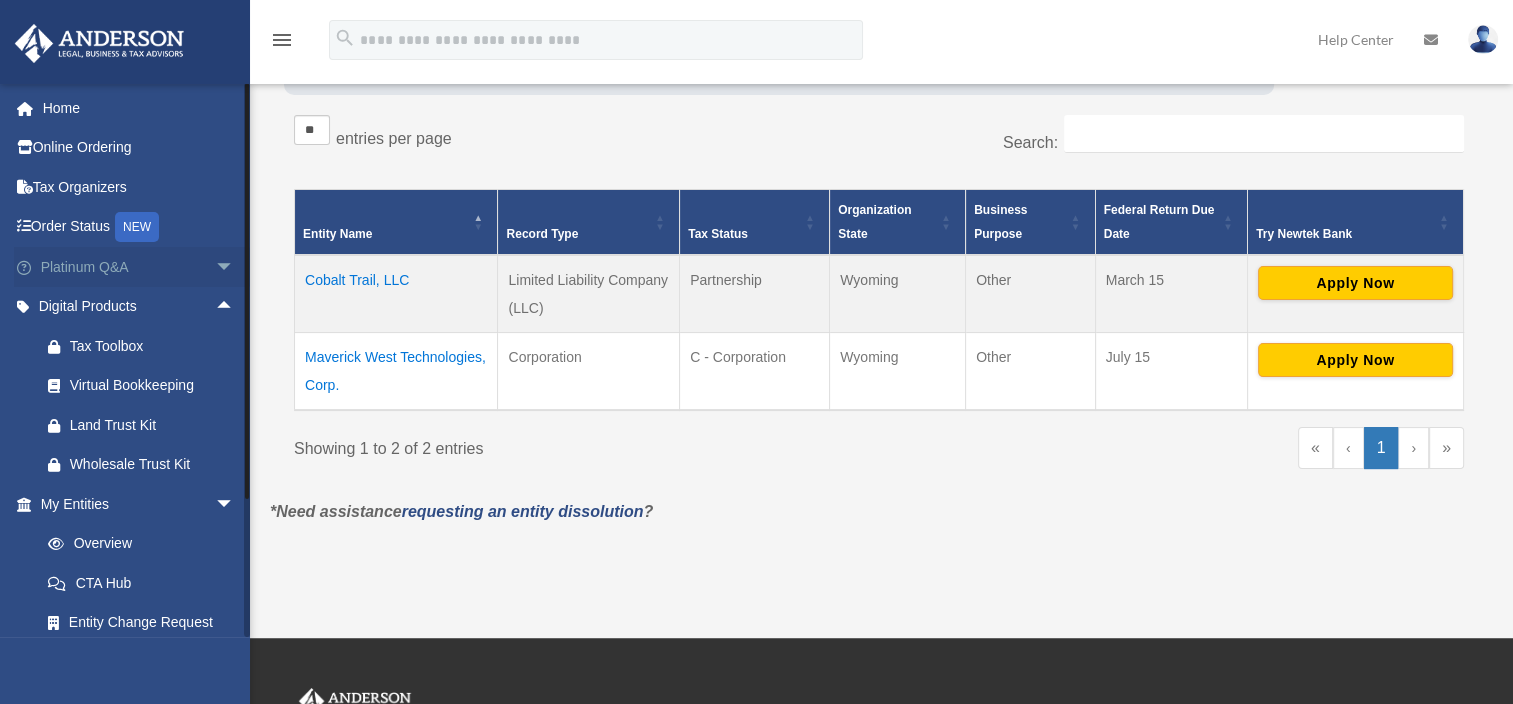 click on "arrow_drop_down" at bounding box center [235, 267] 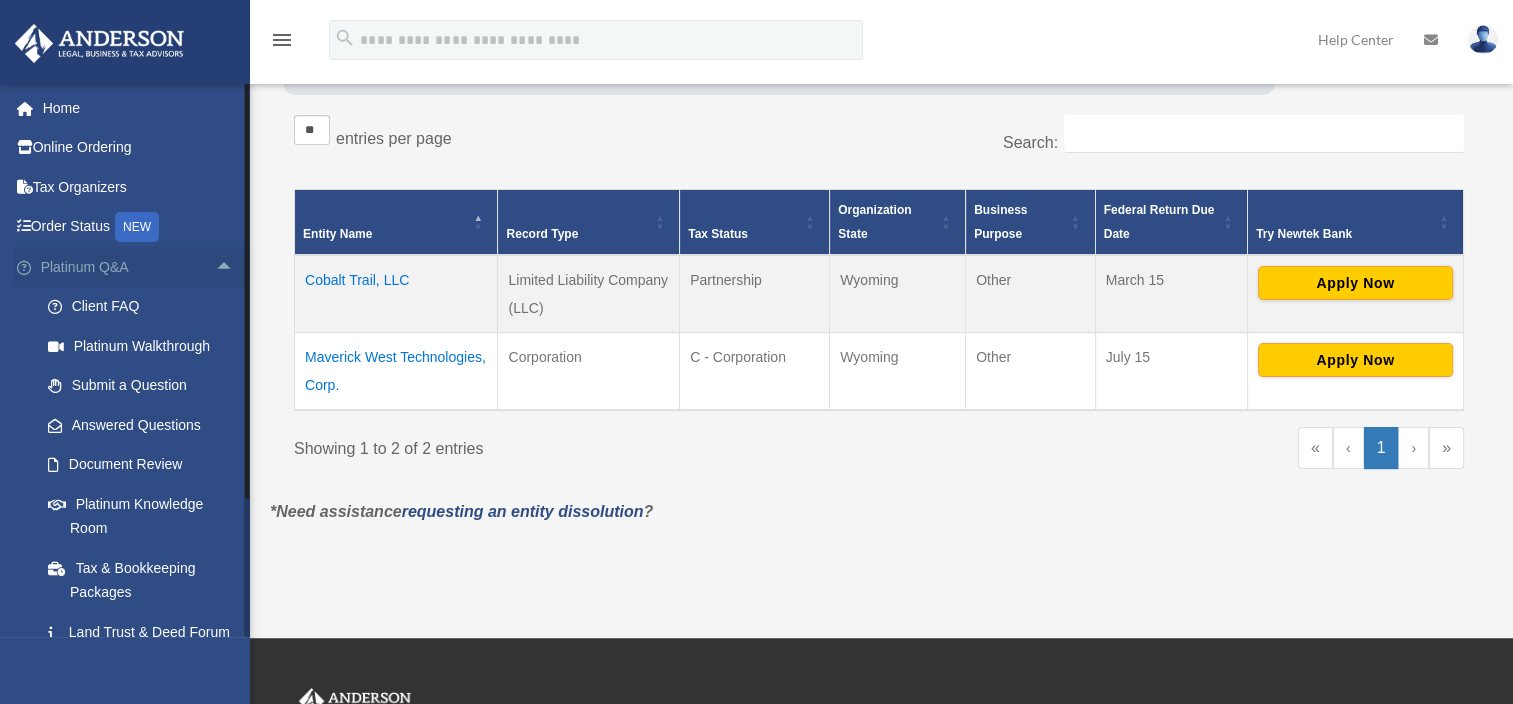 click on "arrow_drop_up" at bounding box center [235, 267] 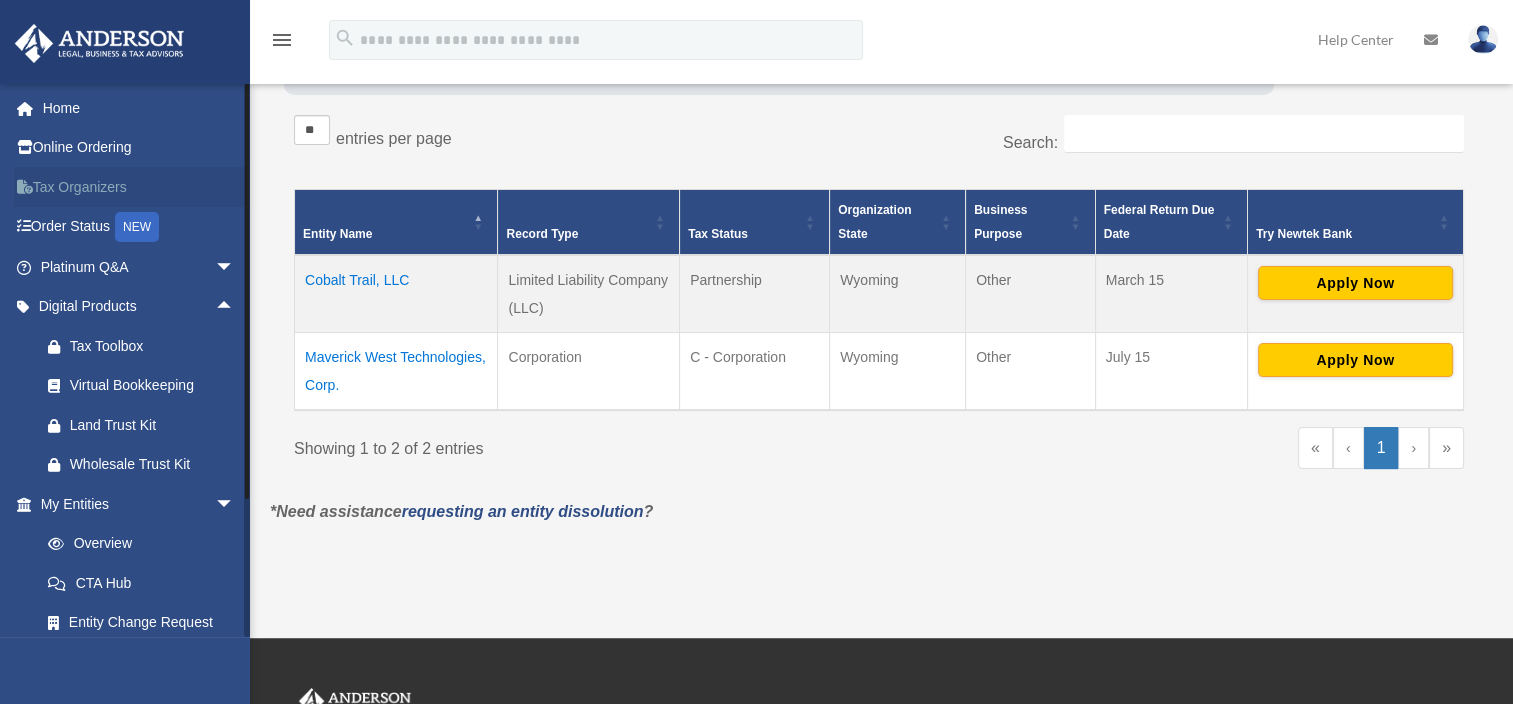 scroll, scrollTop: 260, scrollLeft: 0, axis: vertical 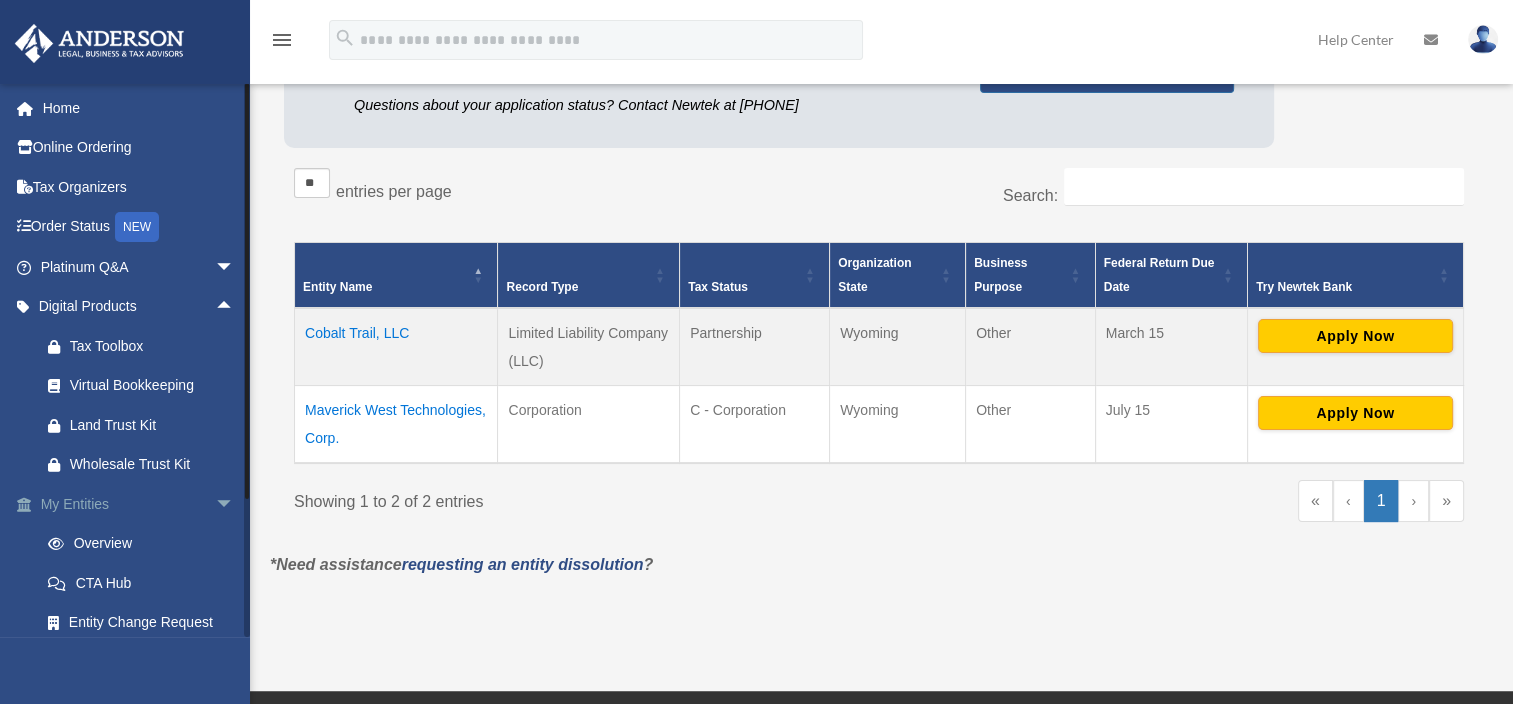 click on "arrow_drop_down" at bounding box center [235, 504] 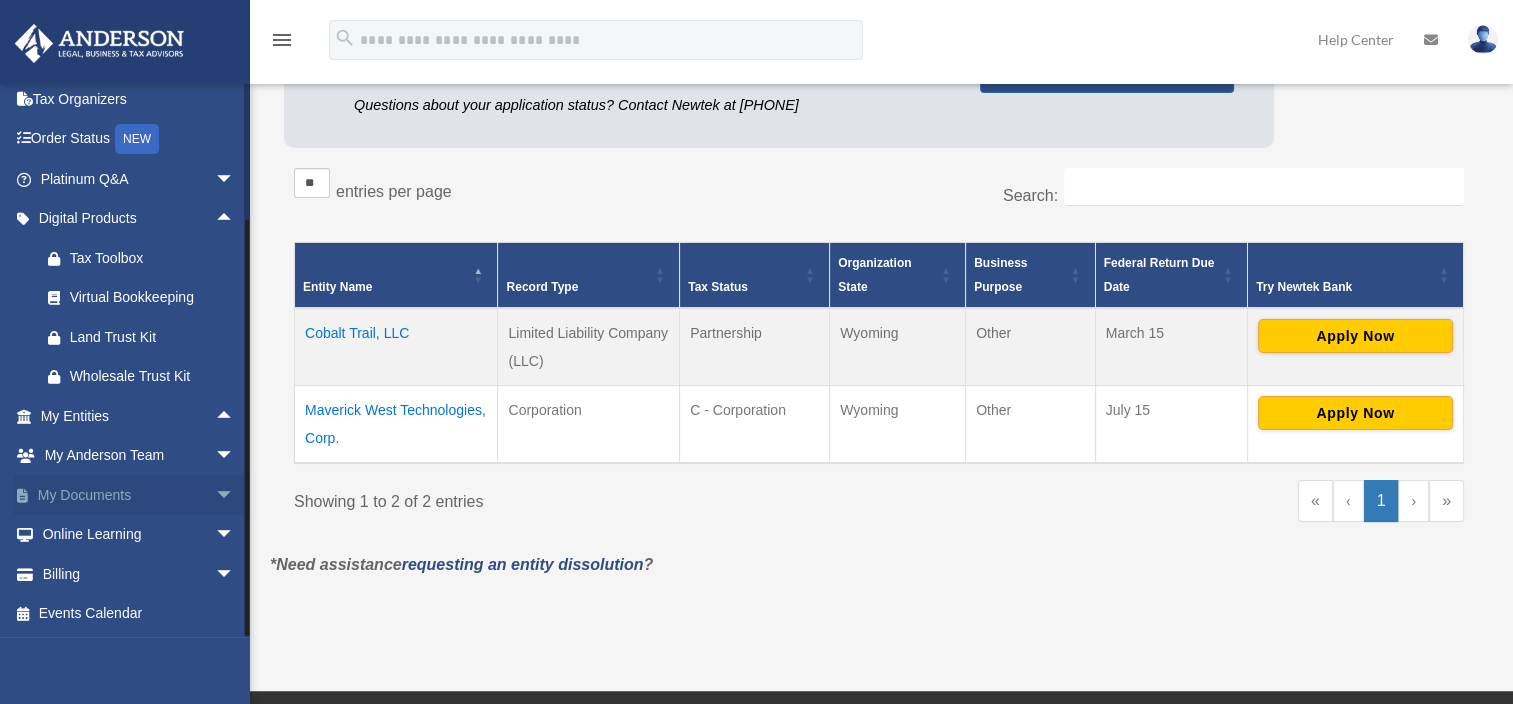 scroll, scrollTop: 88, scrollLeft: 0, axis: vertical 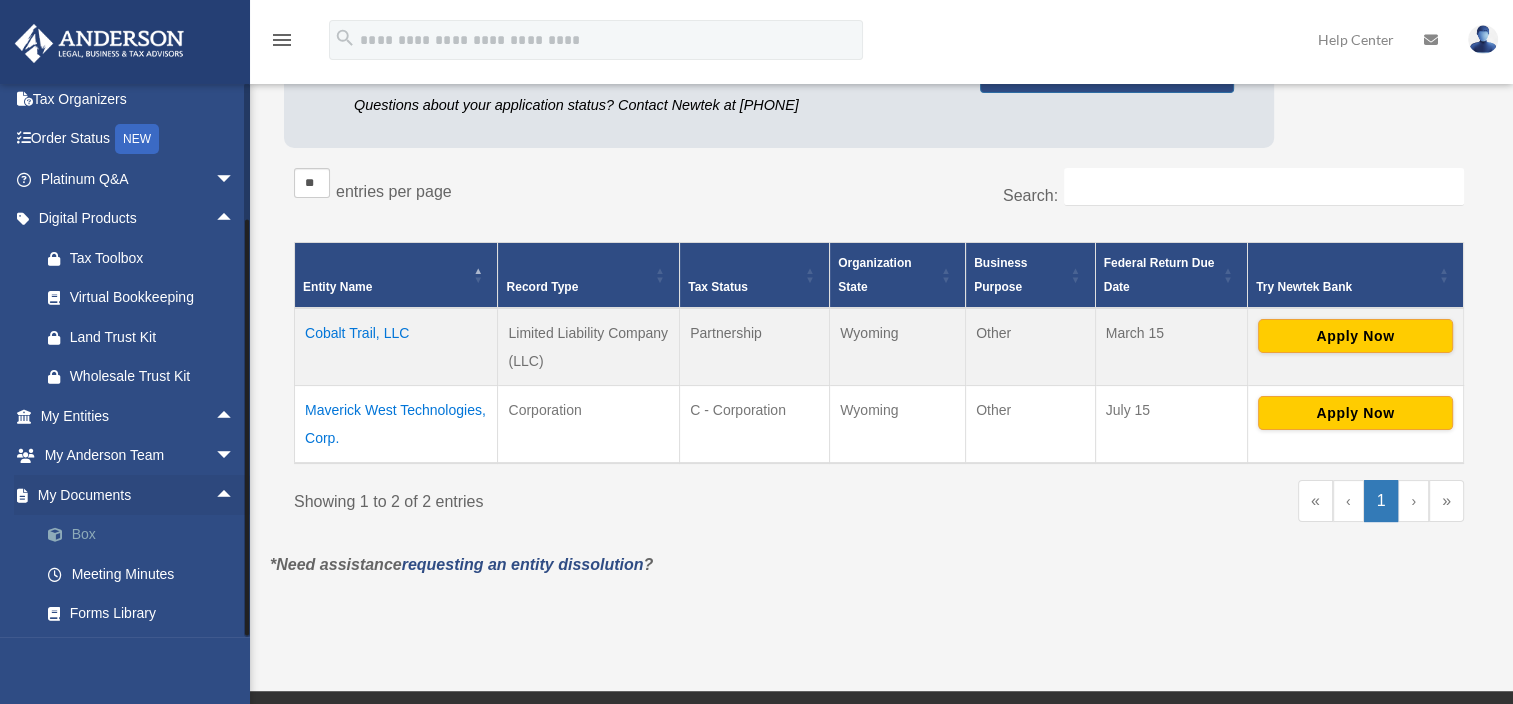 click on "Box" at bounding box center [146, 535] 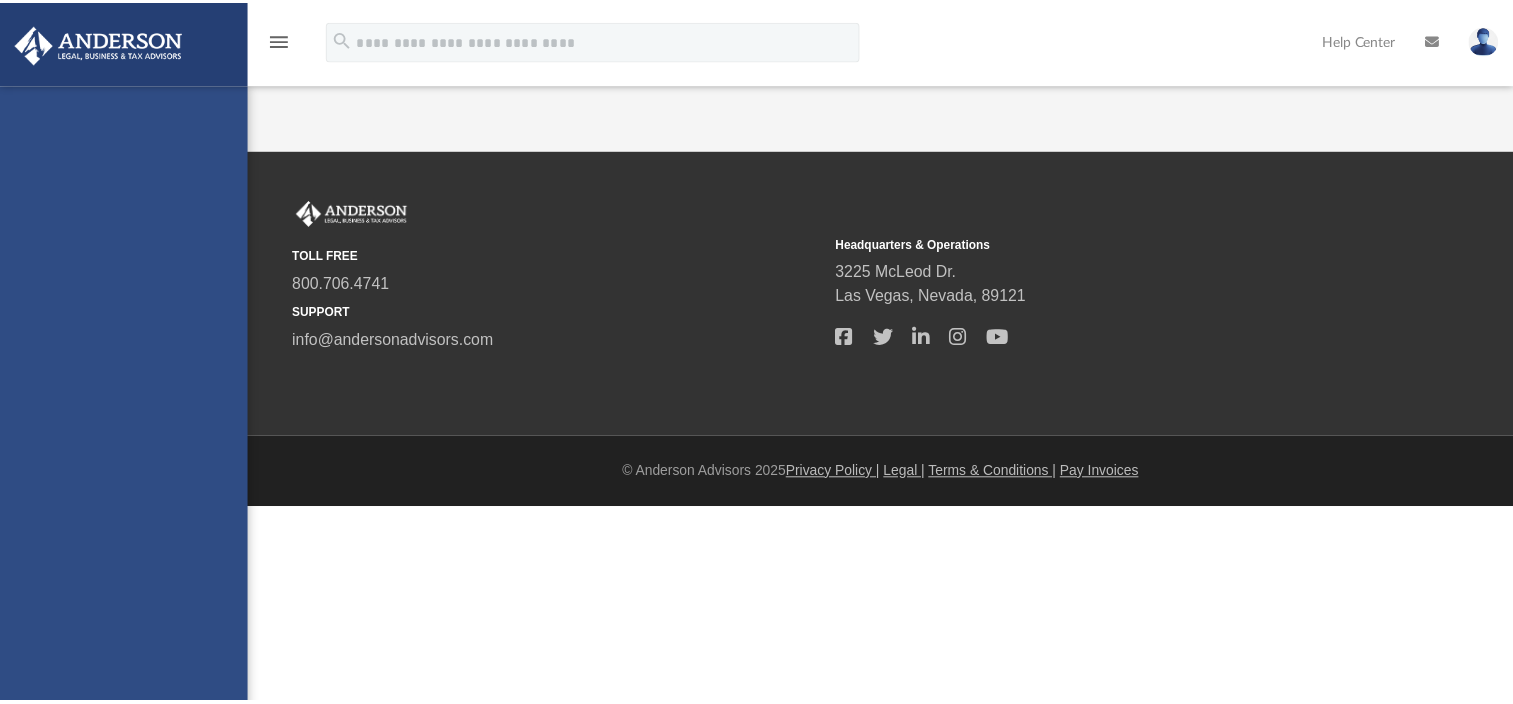 scroll, scrollTop: 0, scrollLeft: 0, axis: both 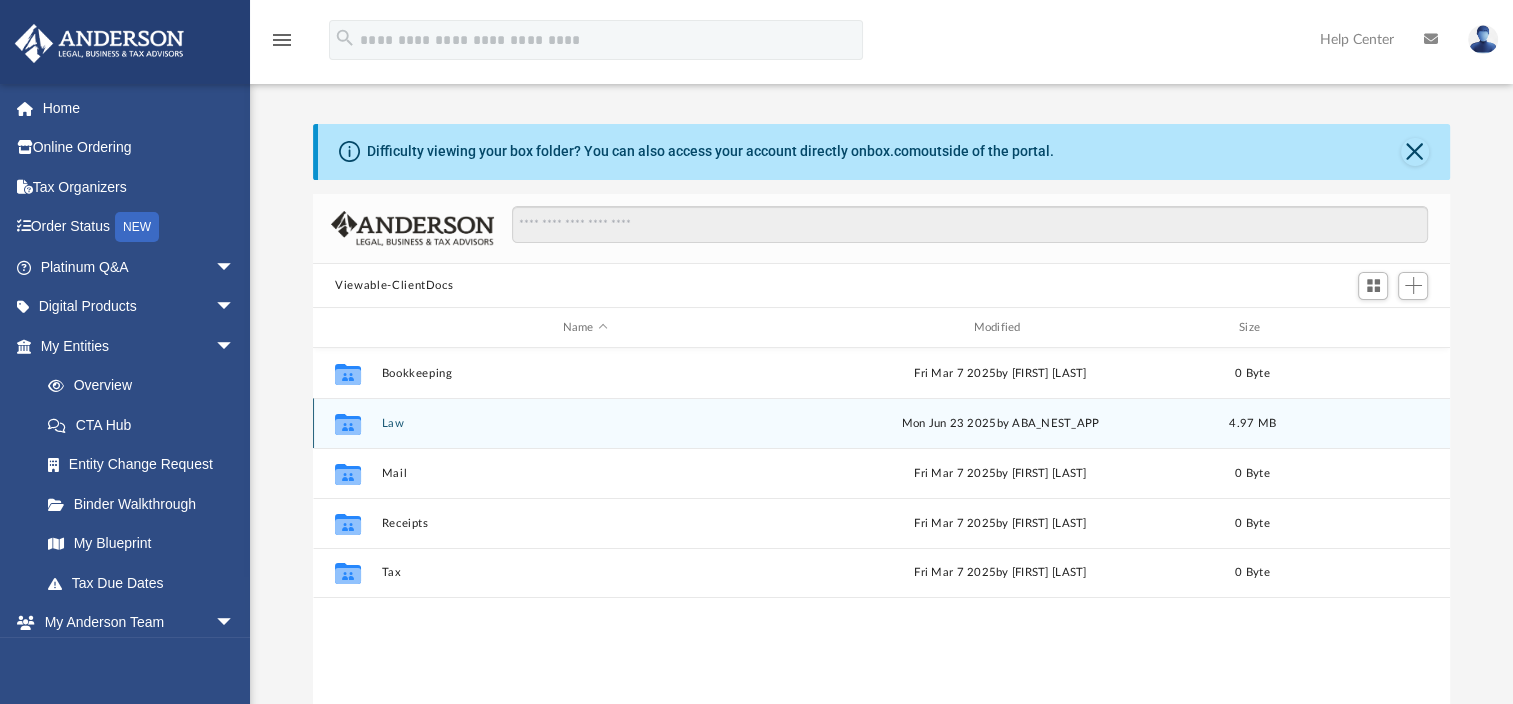 click on "Law" at bounding box center (585, 423) 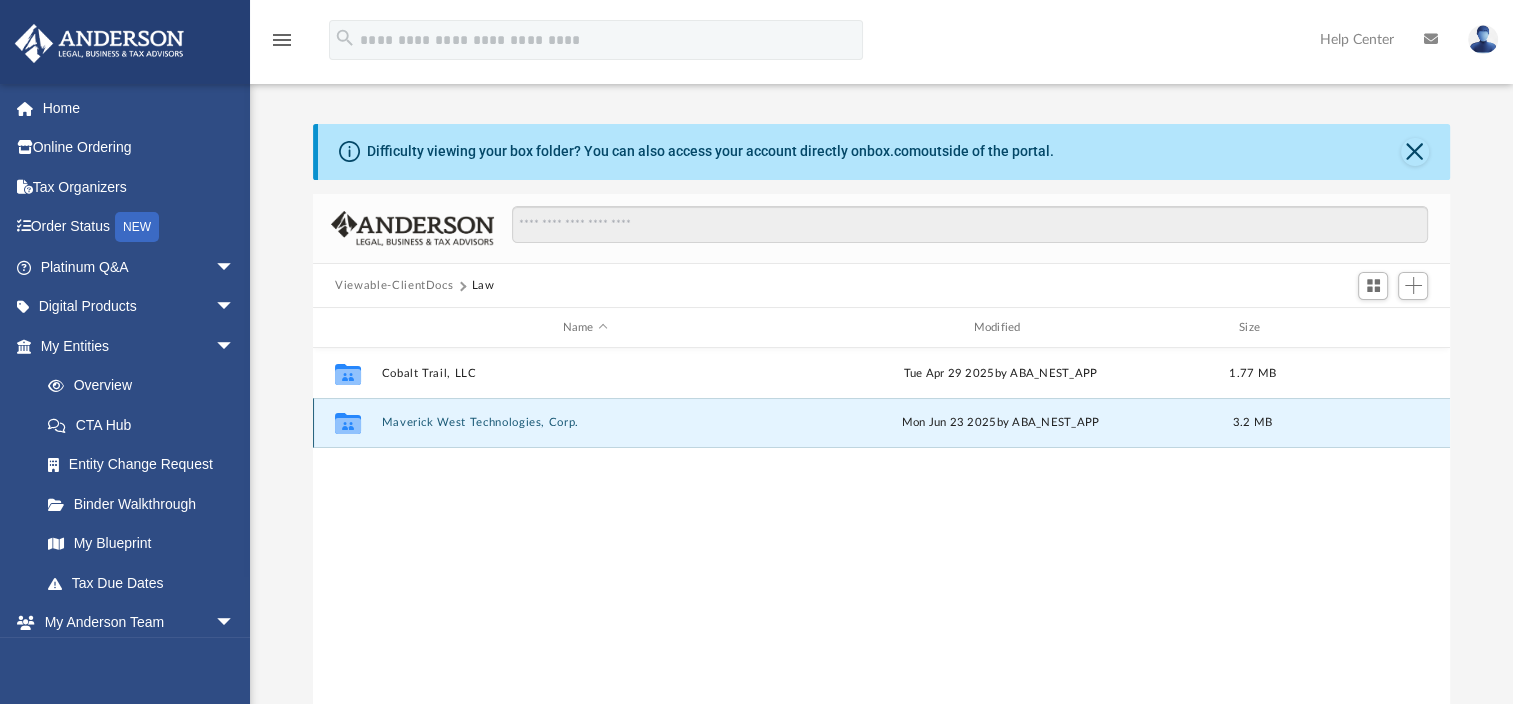 click on "Maverick West Technologies, Corp." at bounding box center (585, 422) 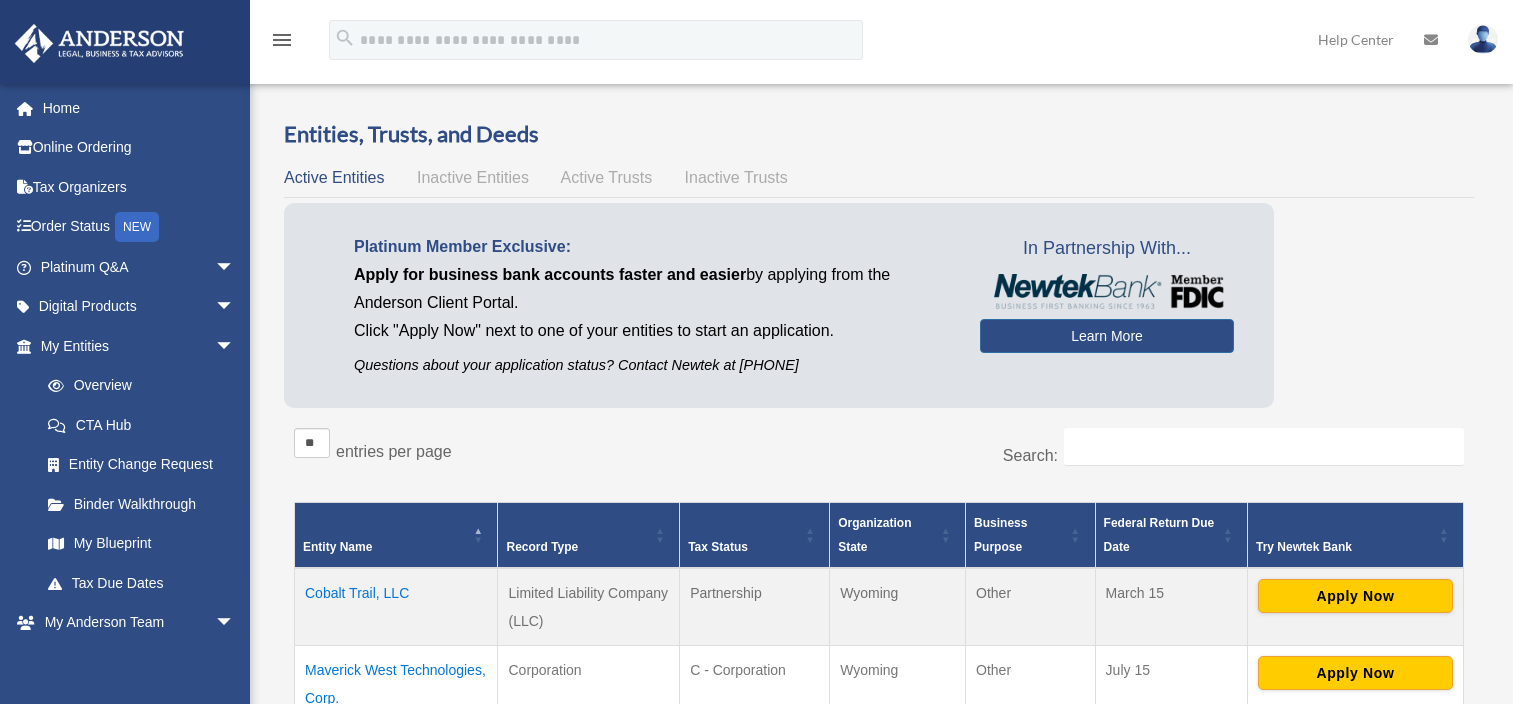 scroll, scrollTop: 260, scrollLeft: 0, axis: vertical 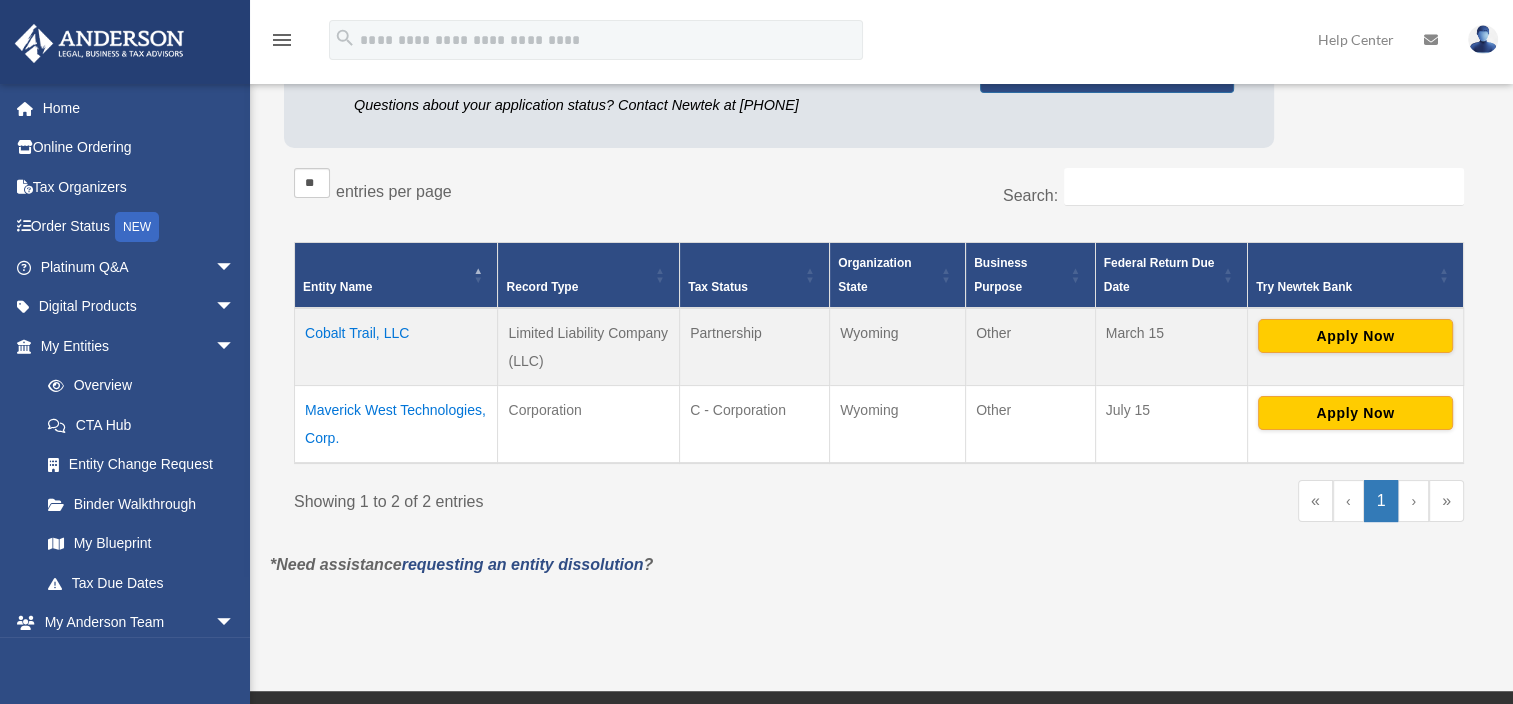 click on "Cobalt Trail, LLC" at bounding box center [396, 347] 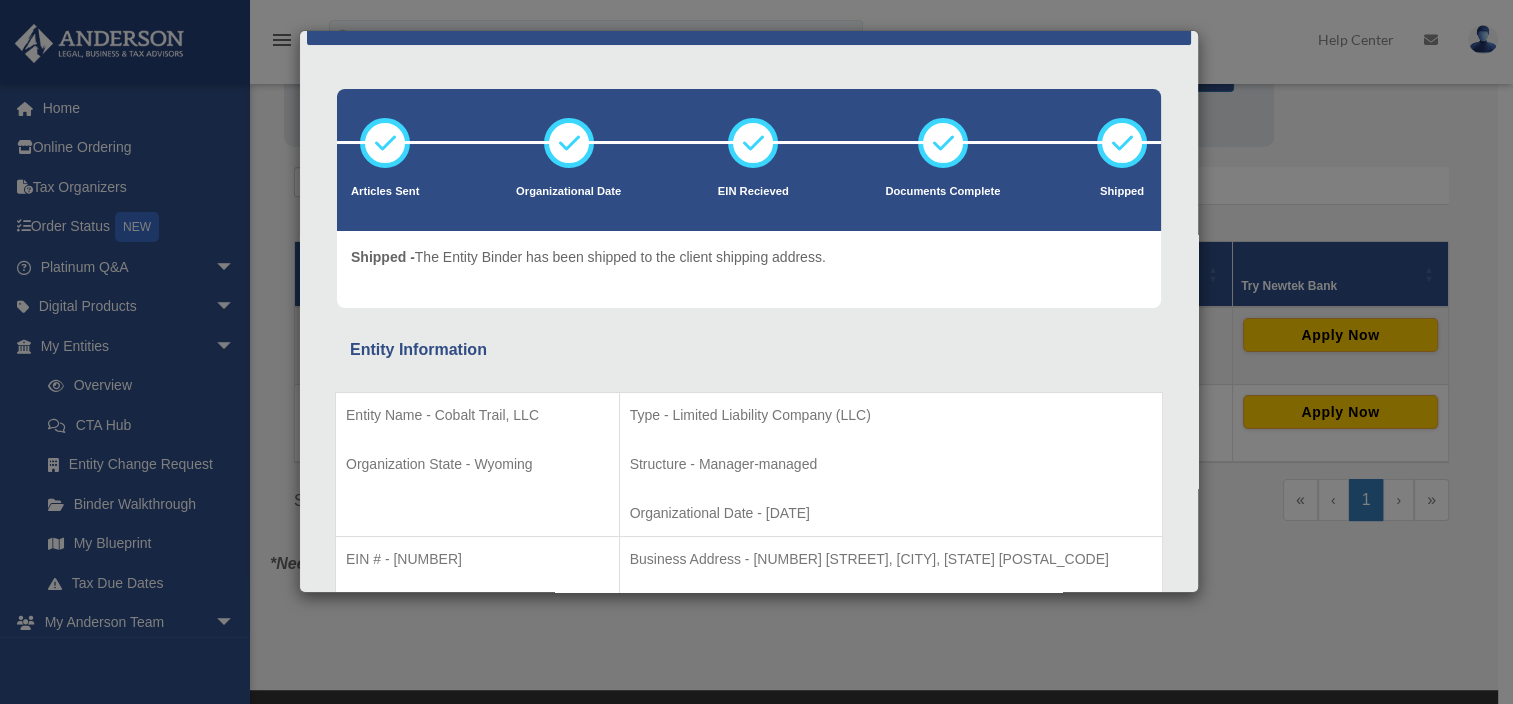 scroll, scrollTop: 0, scrollLeft: 0, axis: both 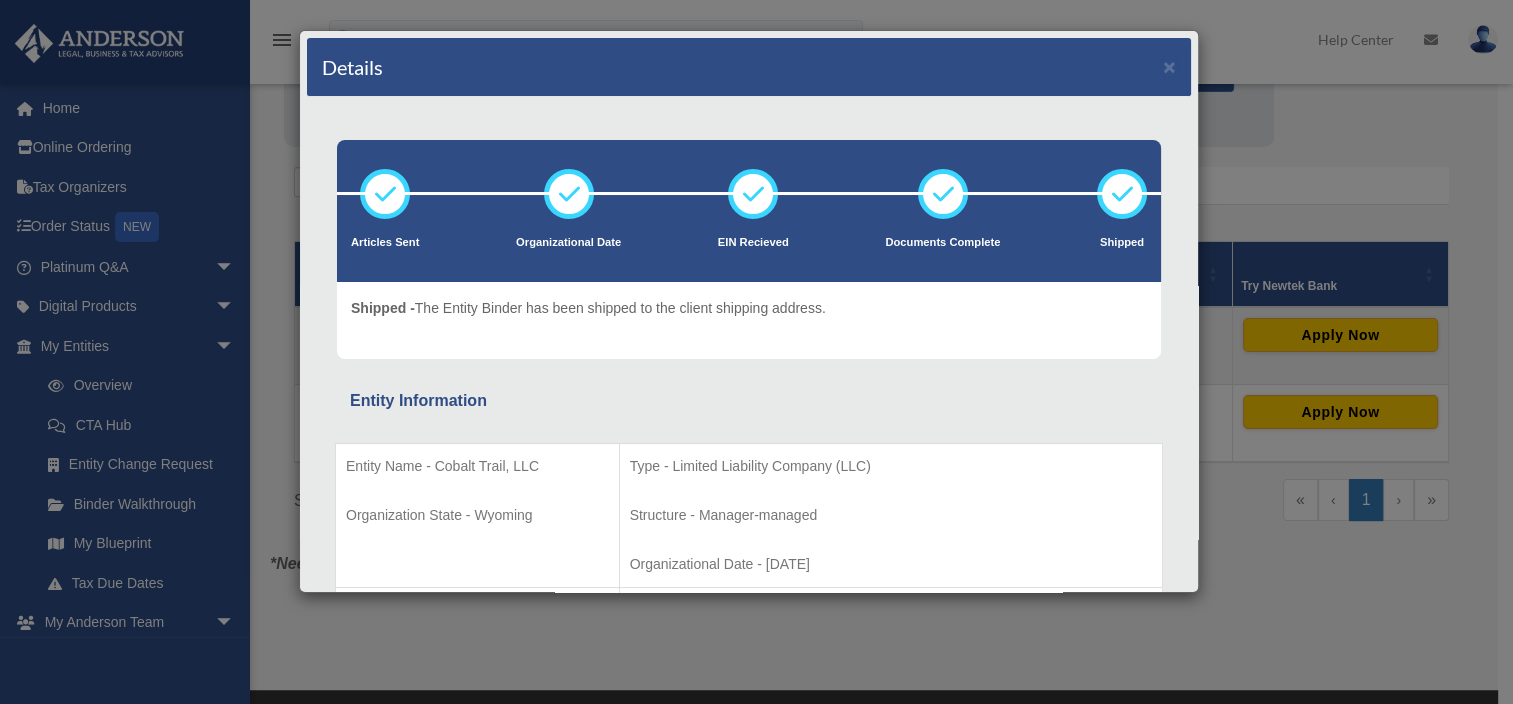 click on "Details
×
Articles Sent
Organizational Date" at bounding box center (756, 352) 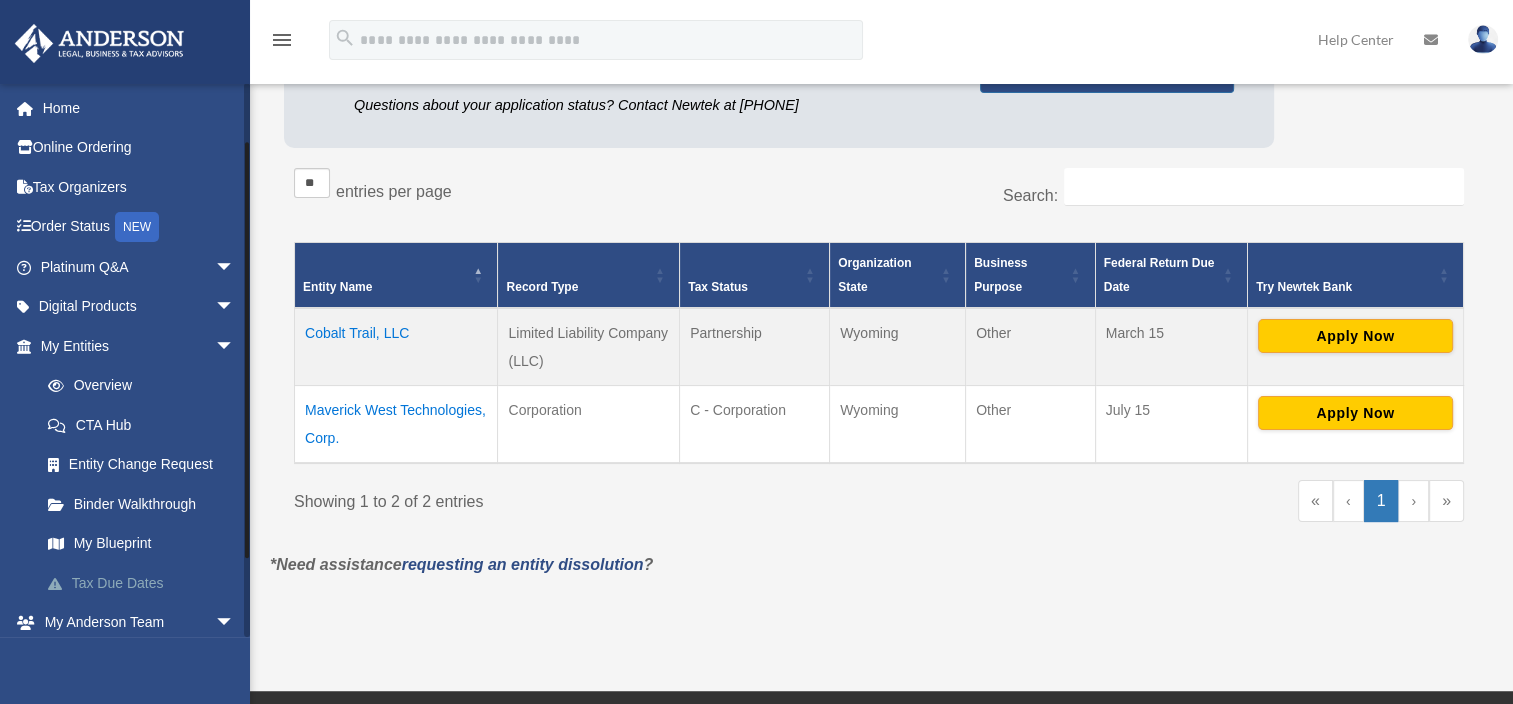 scroll, scrollTop: 167, scrollLeft: 0, axis: vertical 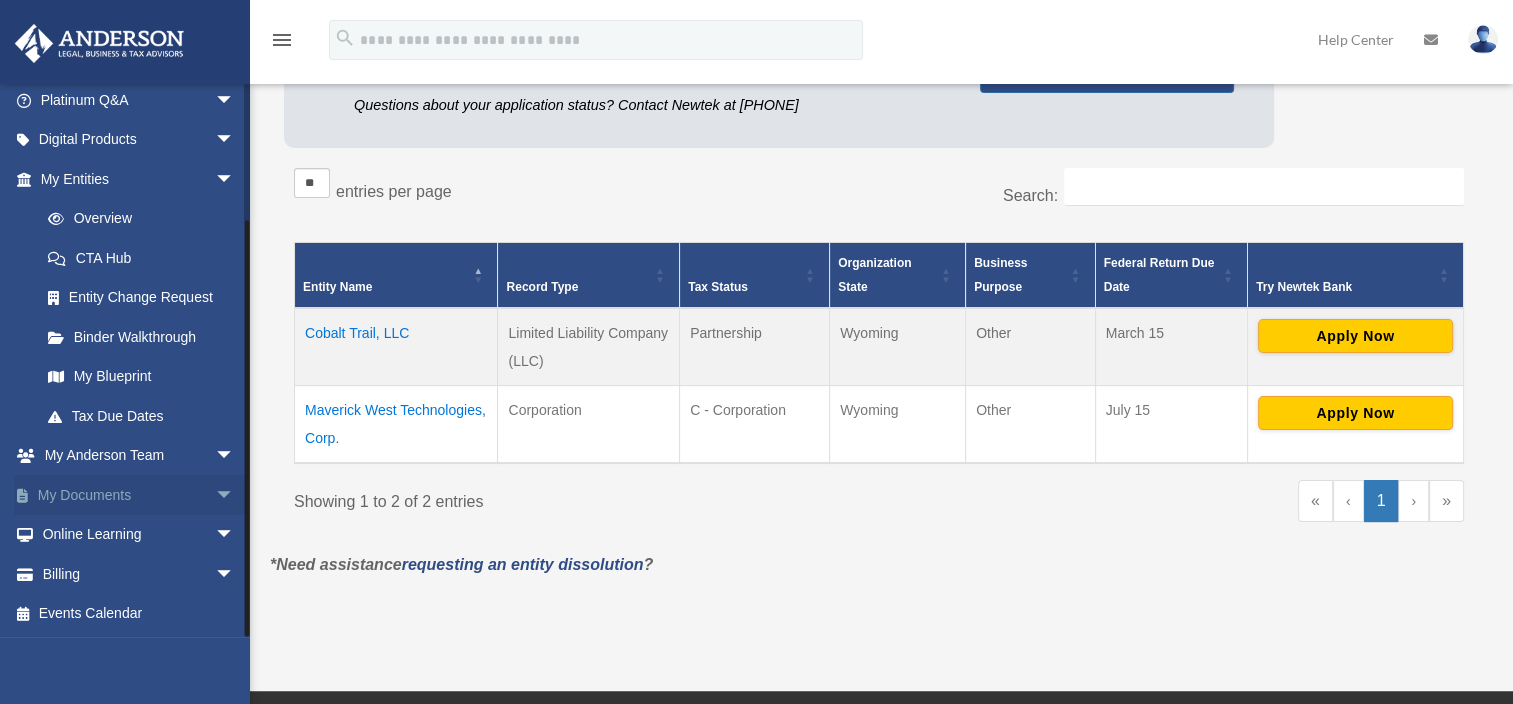 click on "arrow_drop_down" at bounding box center [235, 495] 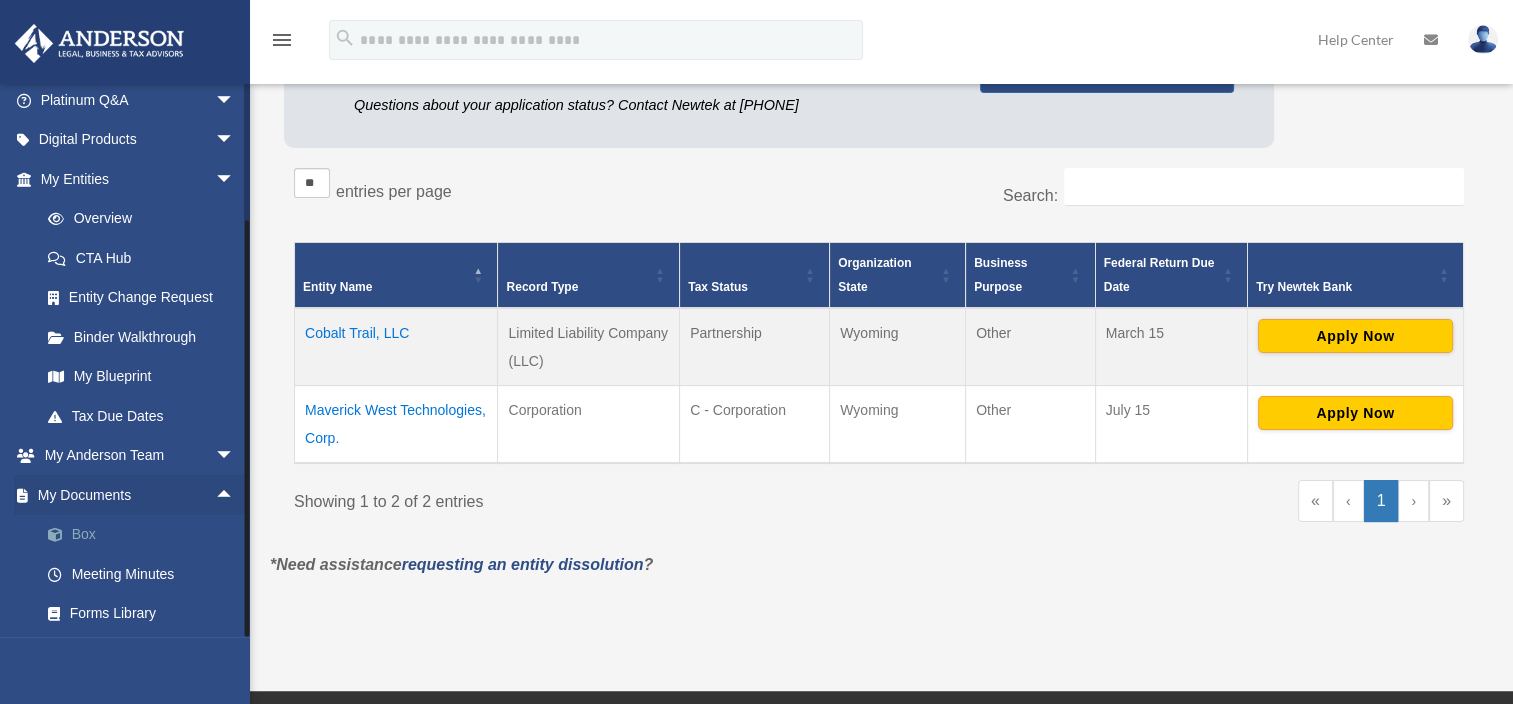 click on "Box" at bounding box center (146, 535) 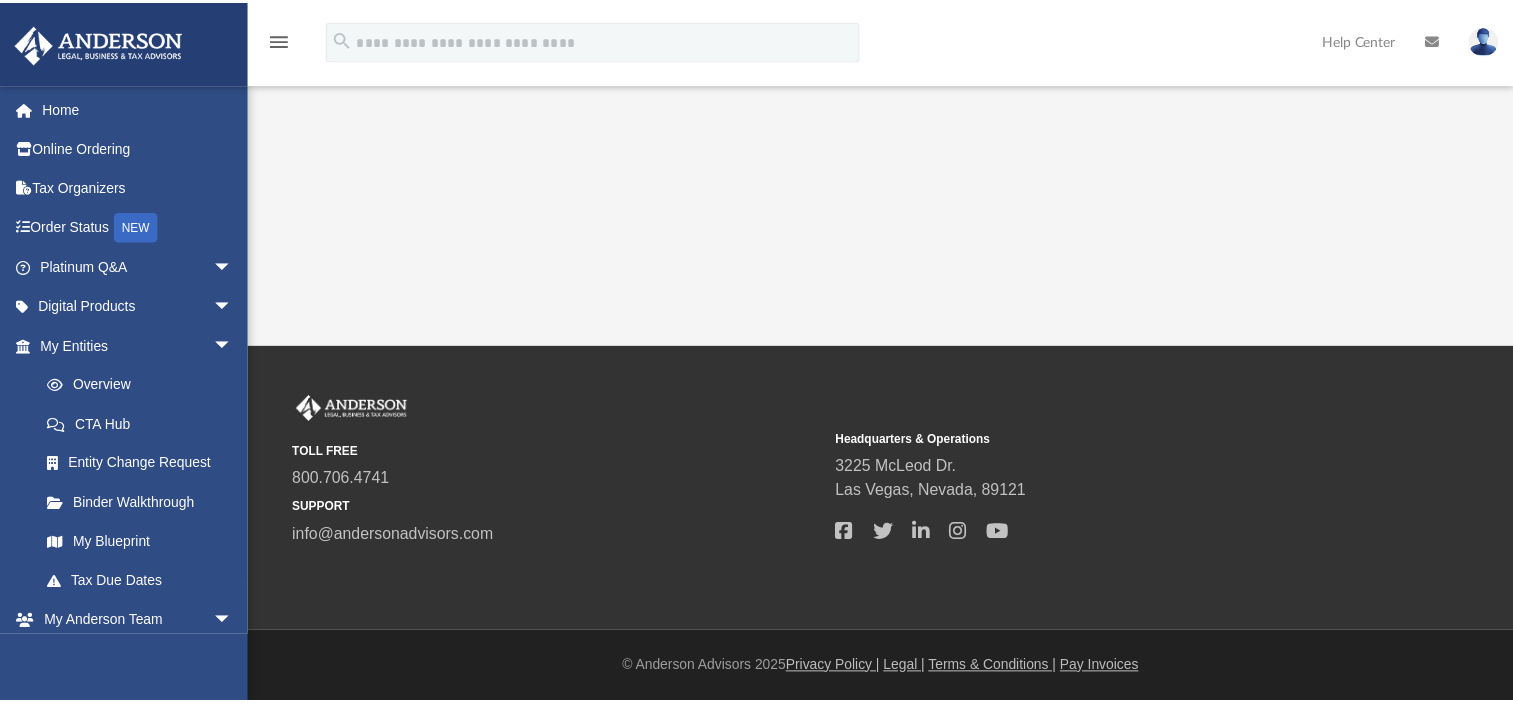 scroll, scrollTop: 0, scrollLeft: 0, axis: both 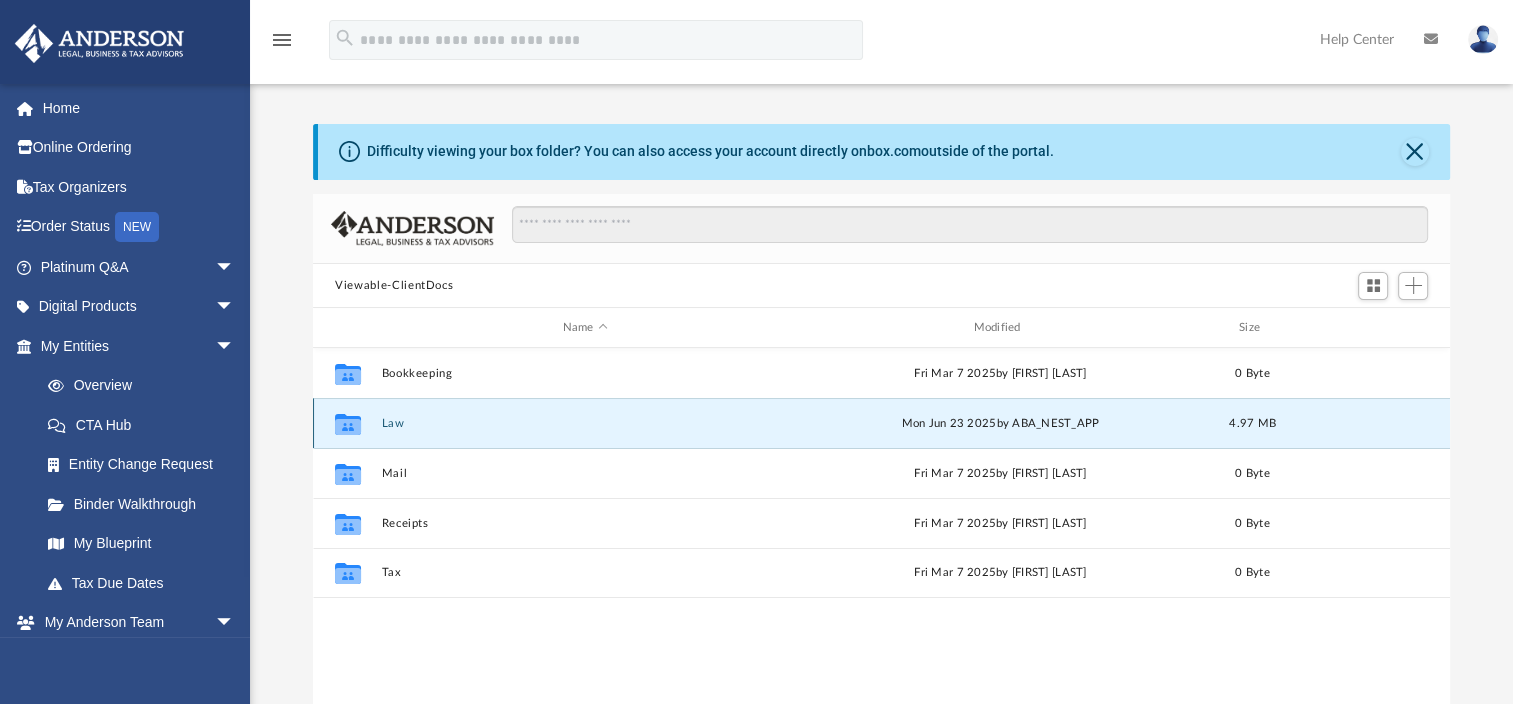 click on "Law" at bounding box center (585, 423) 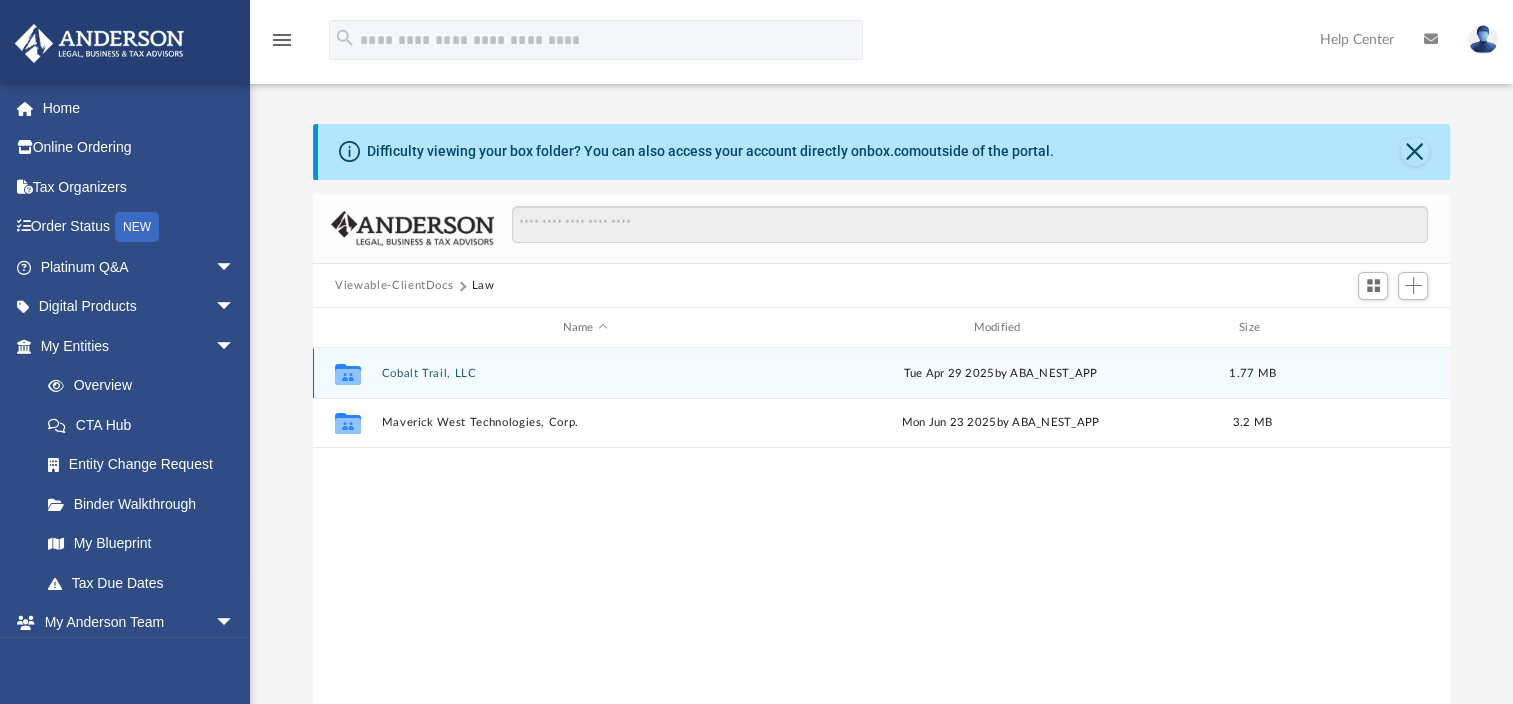 click on "Cobalt Trail, LLC" at bounding box center [585, 373] 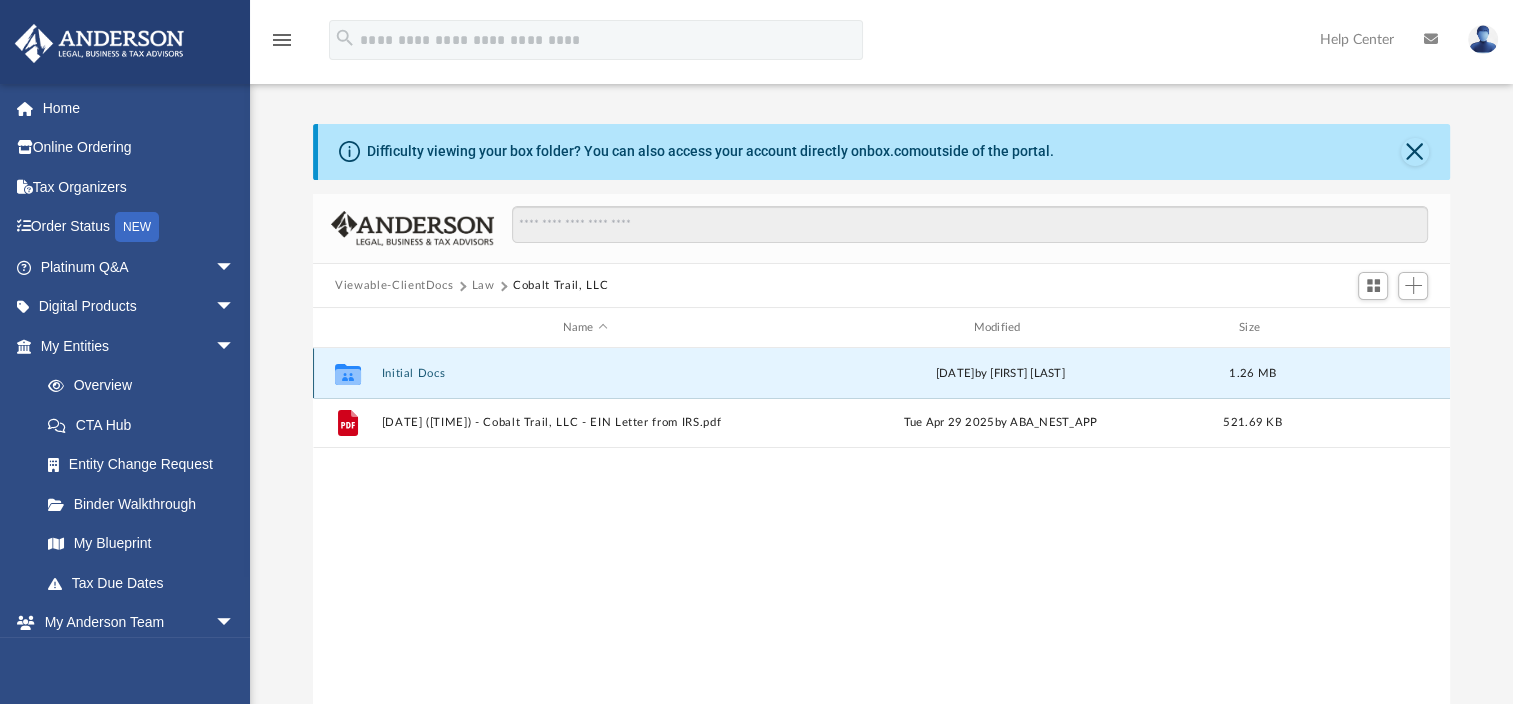 click on "Initial Docs" at bounding box center (585, 373) 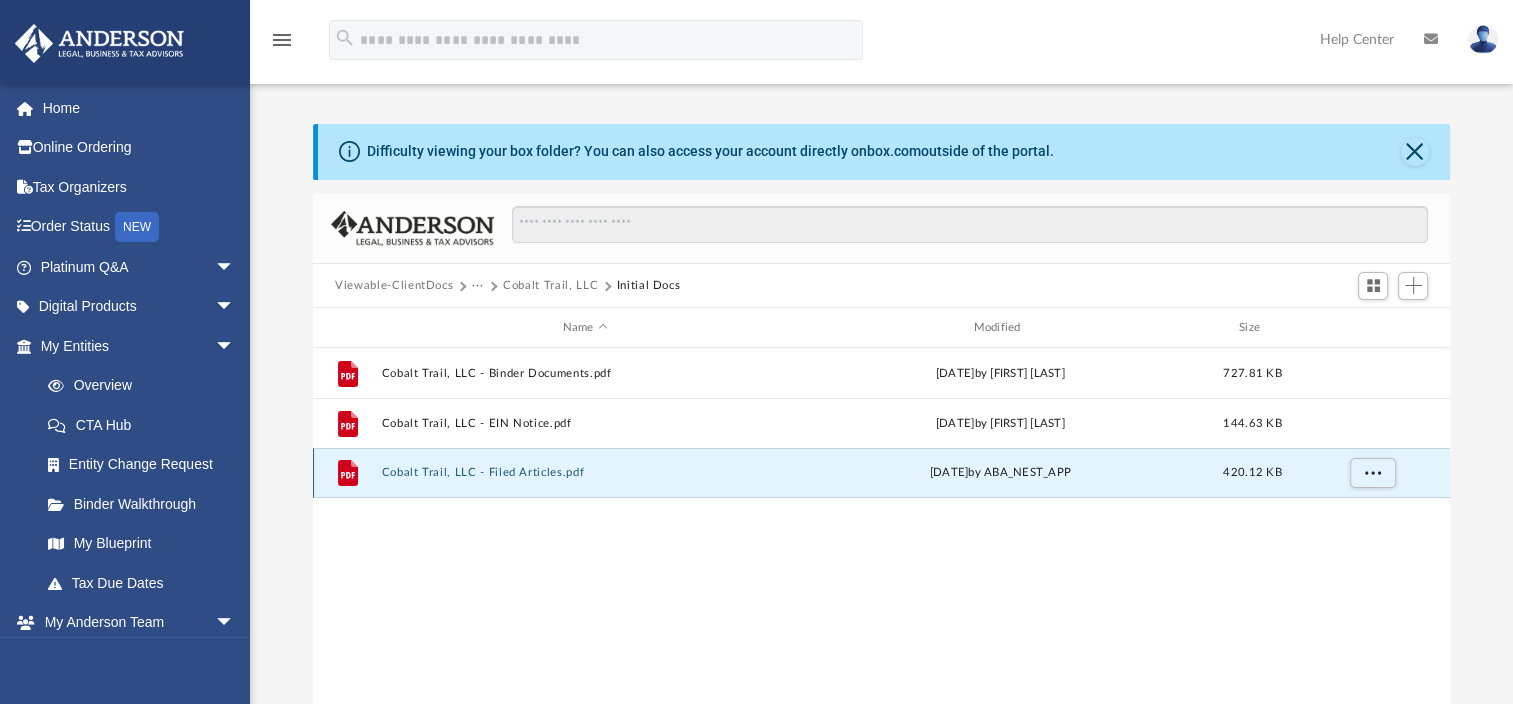scroll, scrollTop: 58, scrollLeft: 0, axis: vertical 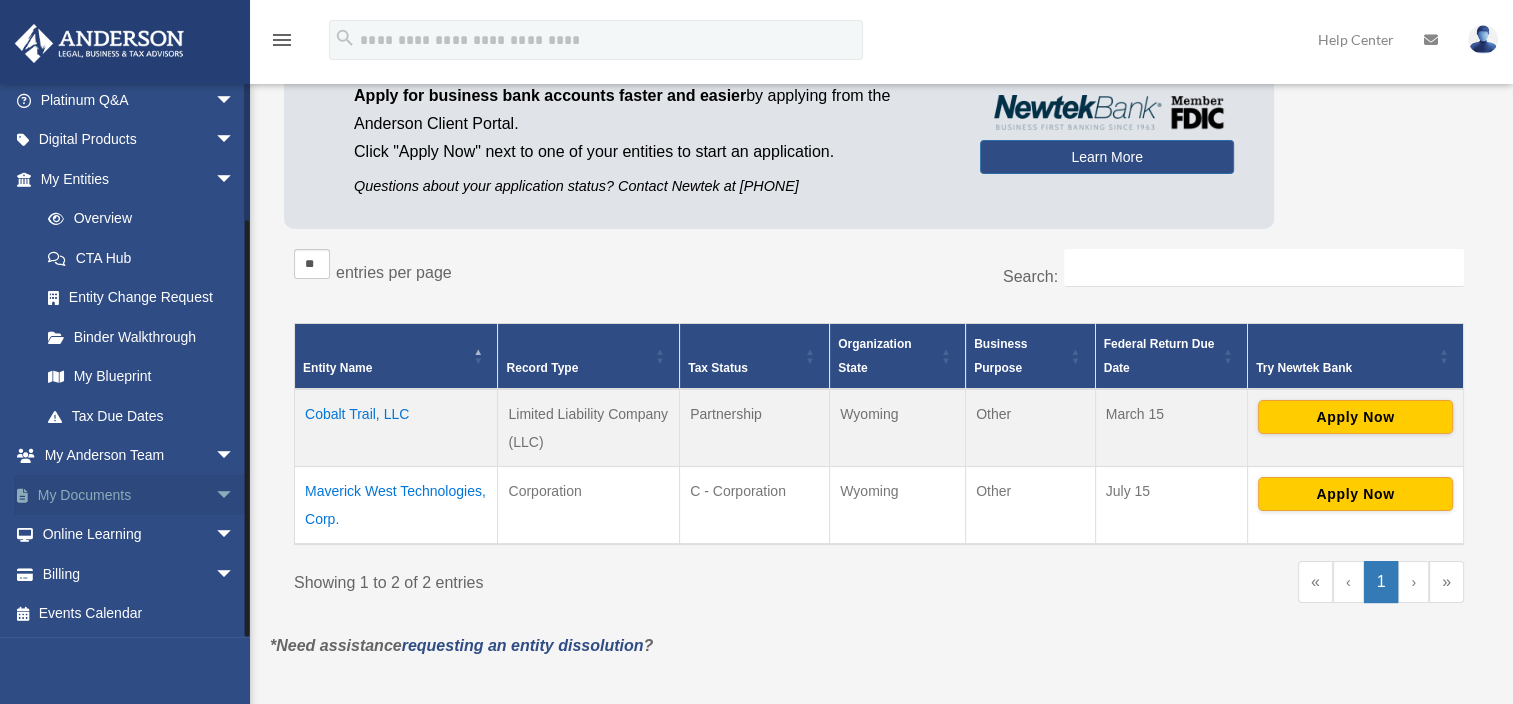 click on "arrow_drop_down" at bounding box center (235, 495) 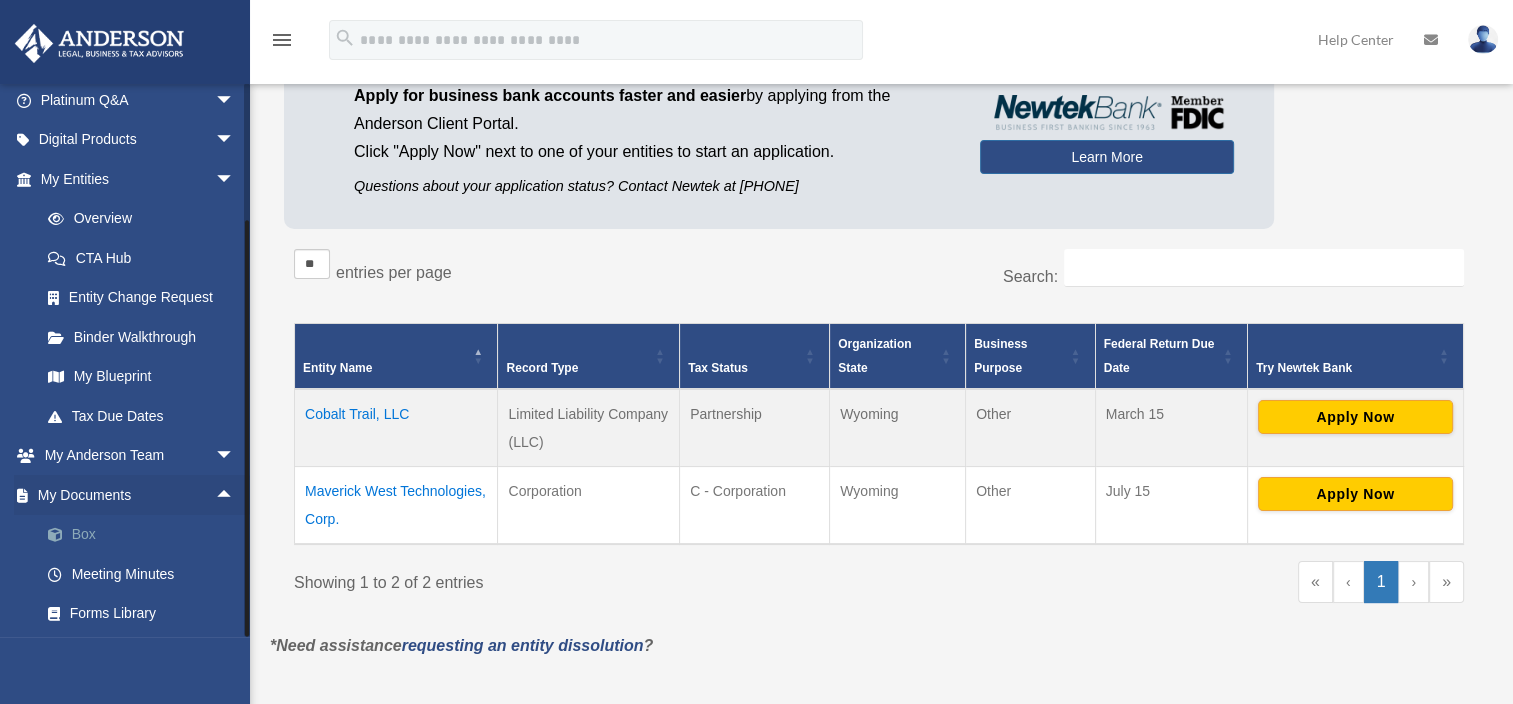 click on "Box" at bounding box center [146, 535] 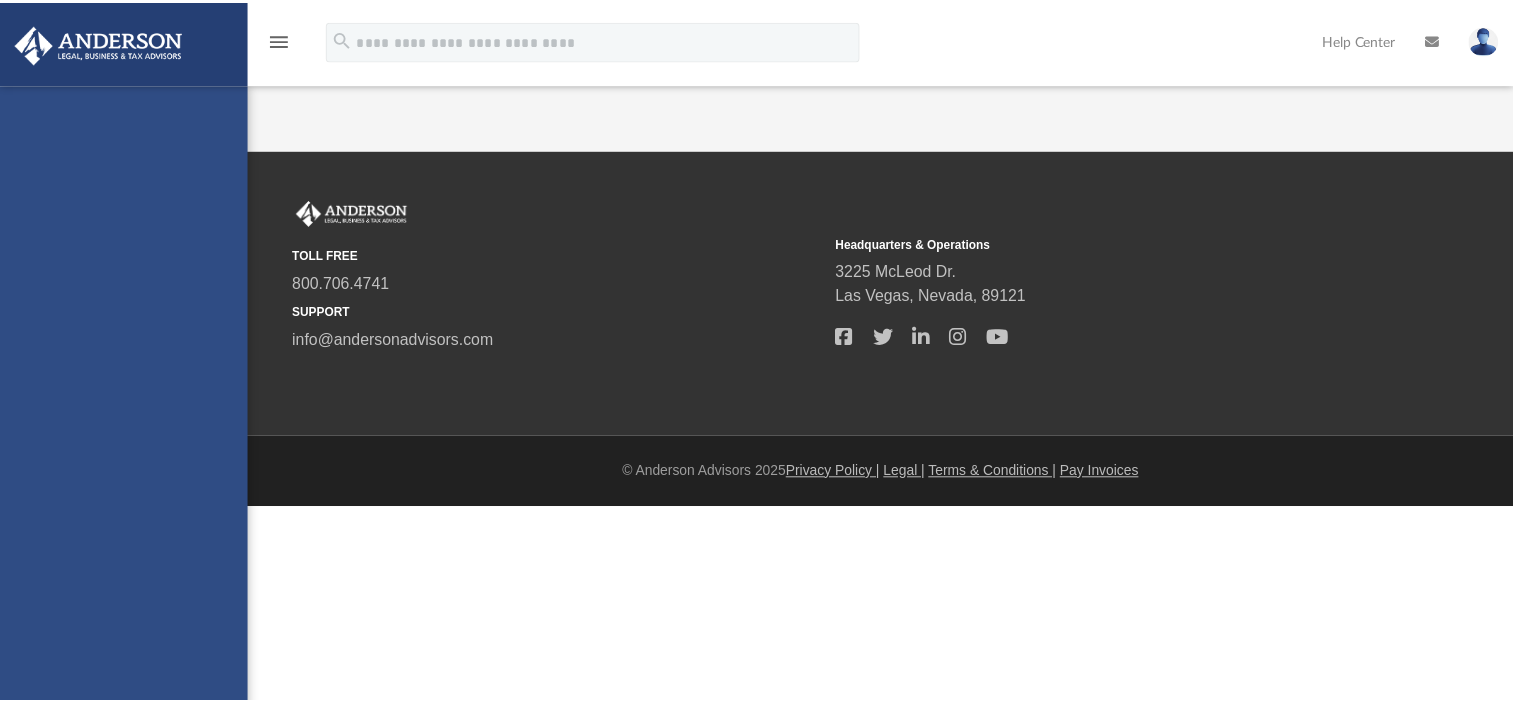 scroll, scrollTop: 0, scrollLeft: 0, axis: both 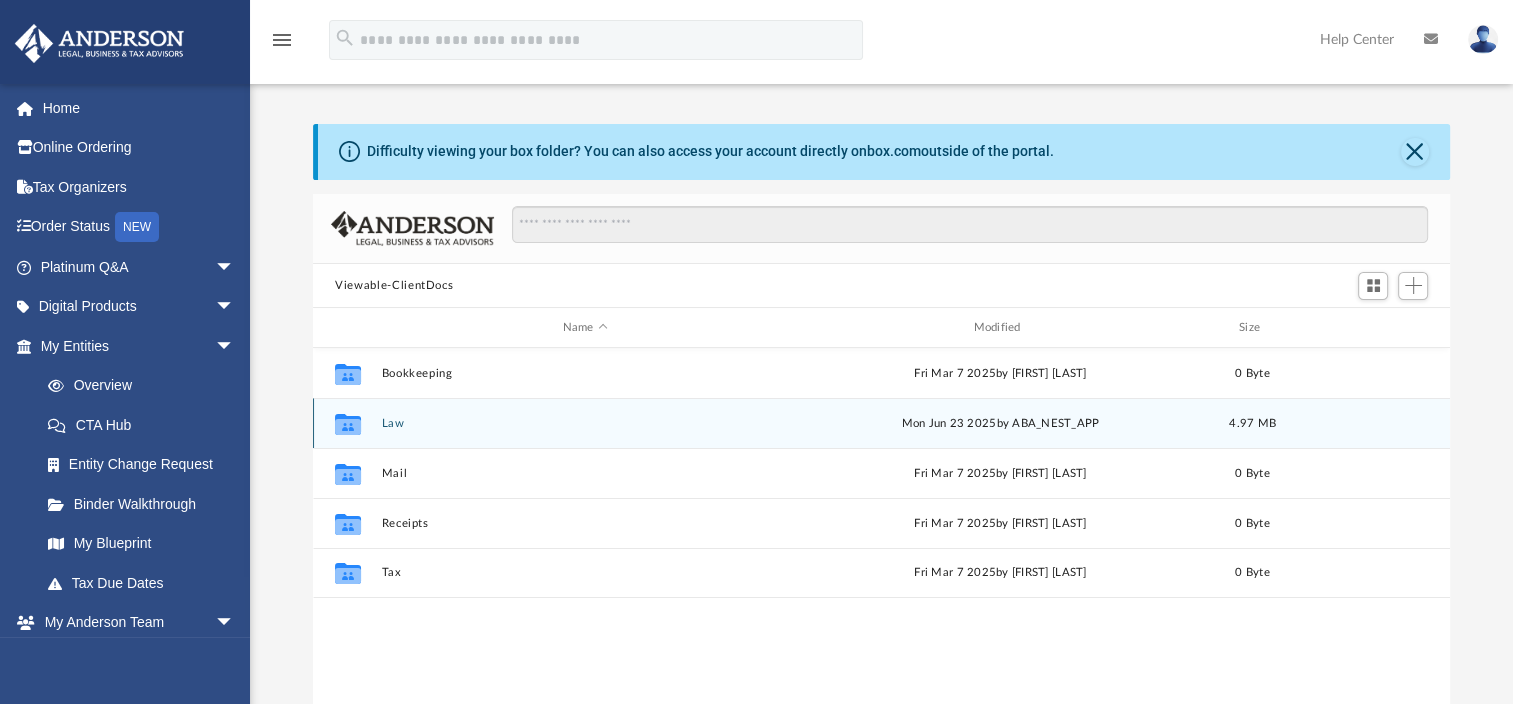 click on "Law" at bounding box center (585, 423) 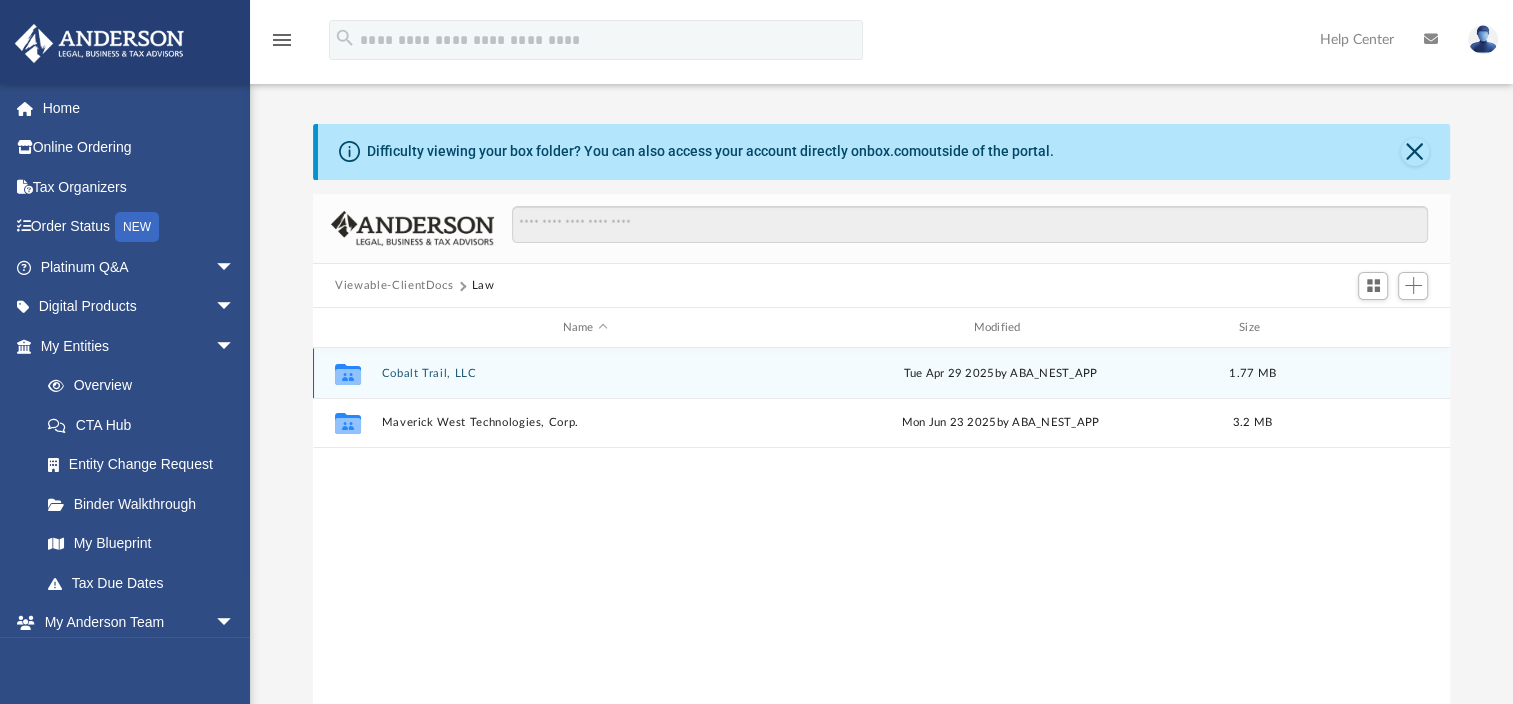 click on "Cobalt Trail, LLC" at bounding box center (585, 373) 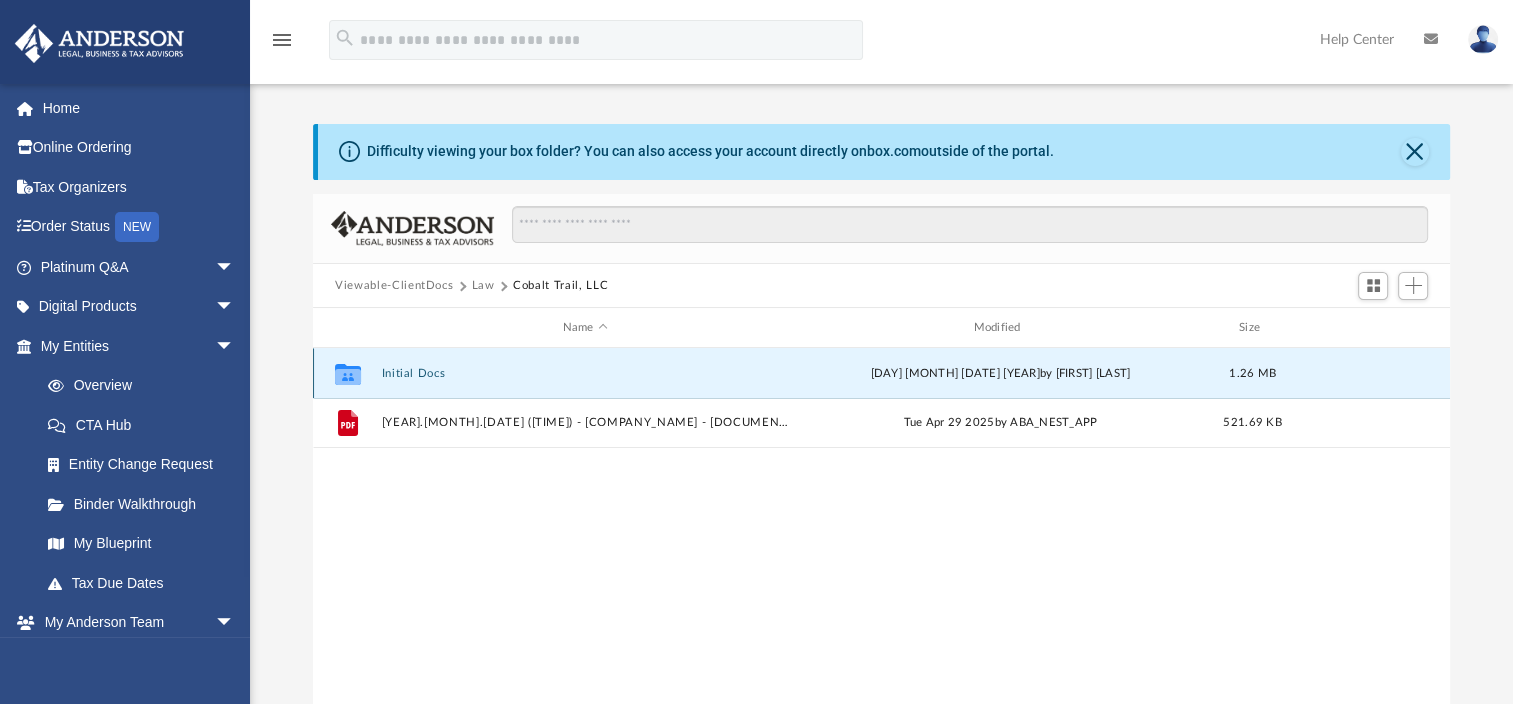 click on "Initial Docs" at bounding box center (585, 373) 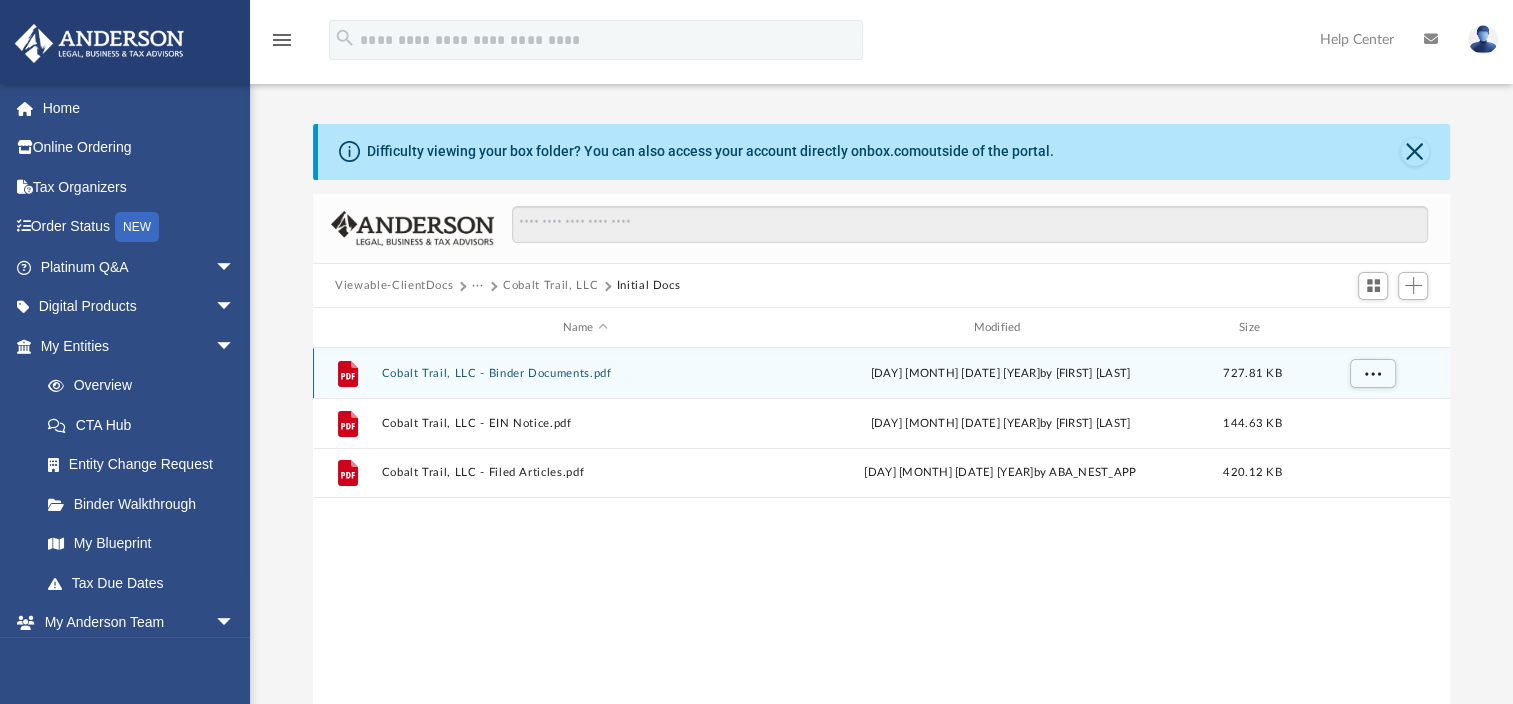 click on "Cobalt Trail, LLC - Binder Documents.pdf" at bounding box center (585, 373) 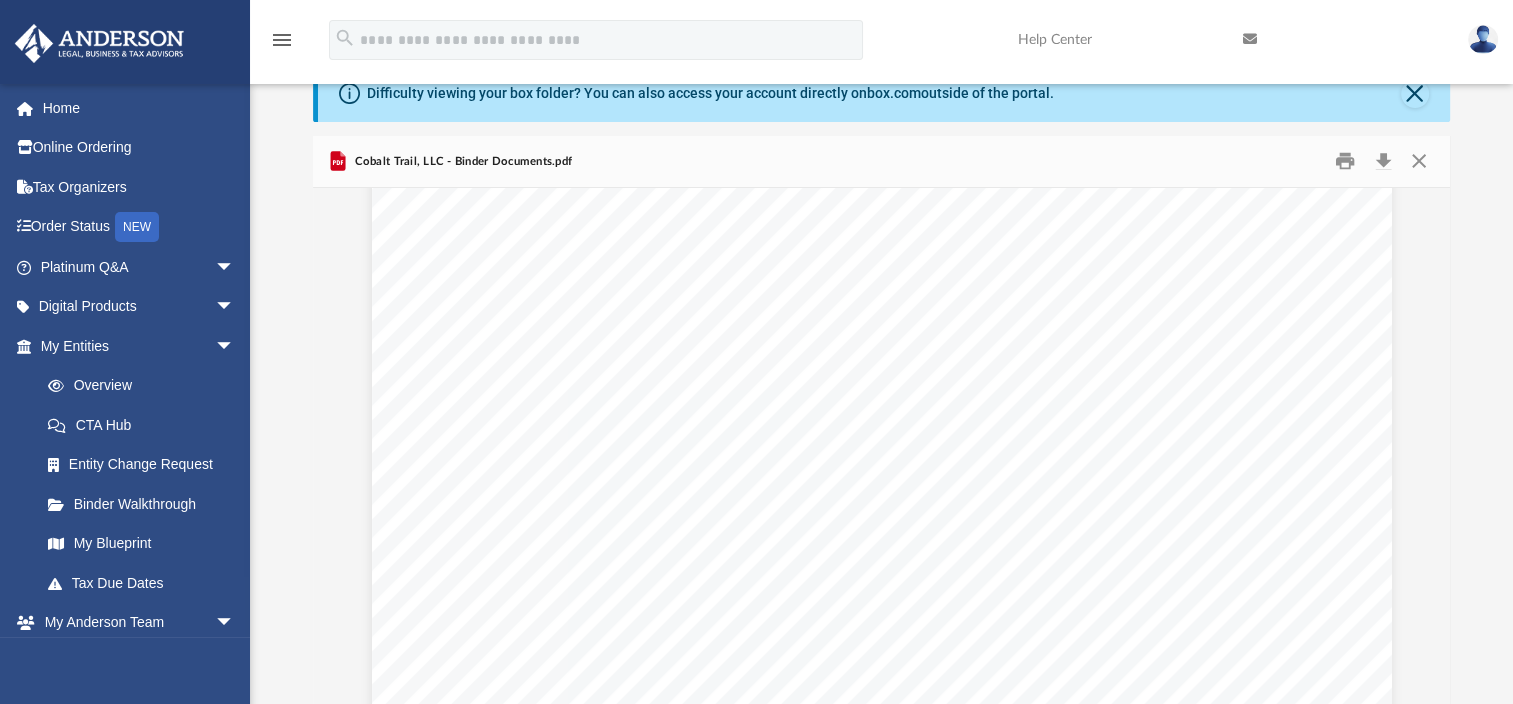 scroll, scrollTop: 0, scrollLeft: 0, axis: both 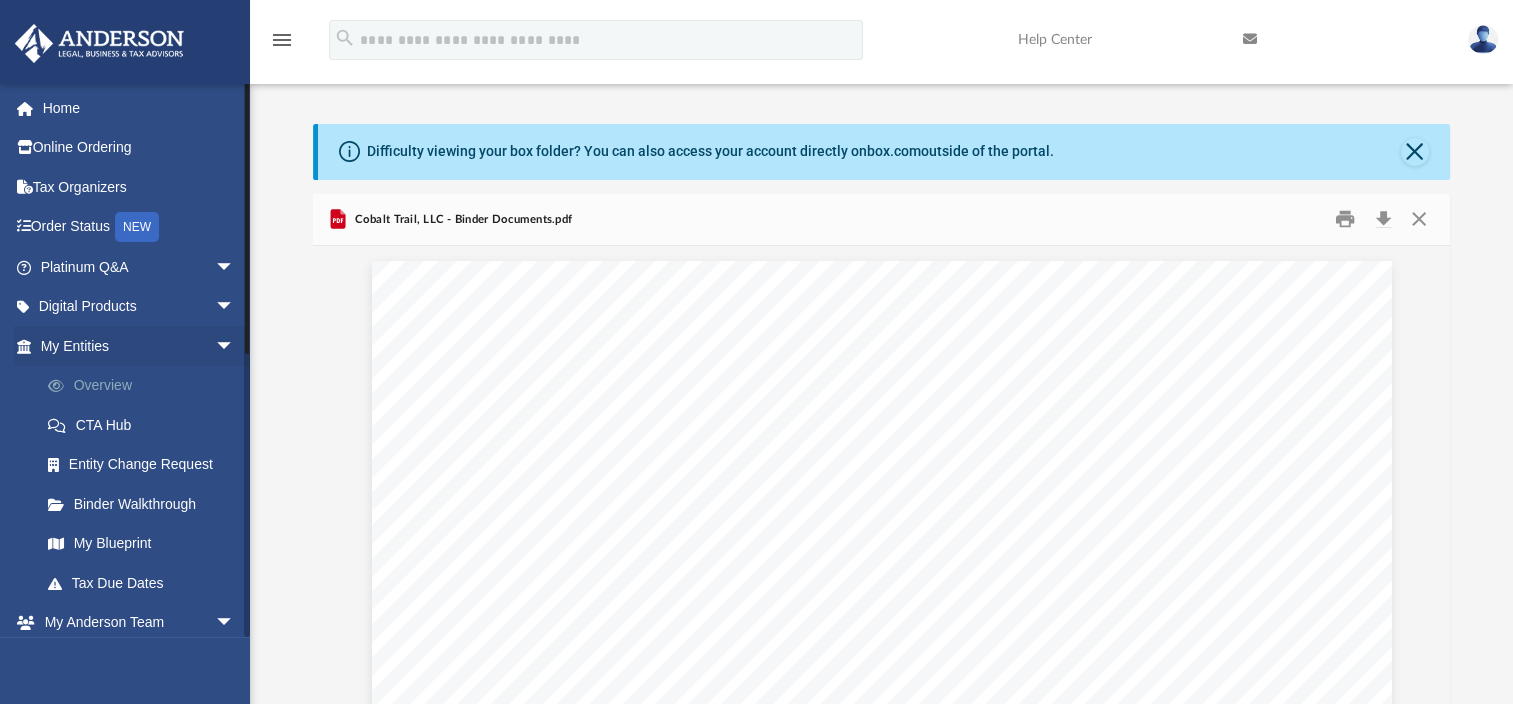 click on "Overview" at bounding box center (146, 386) 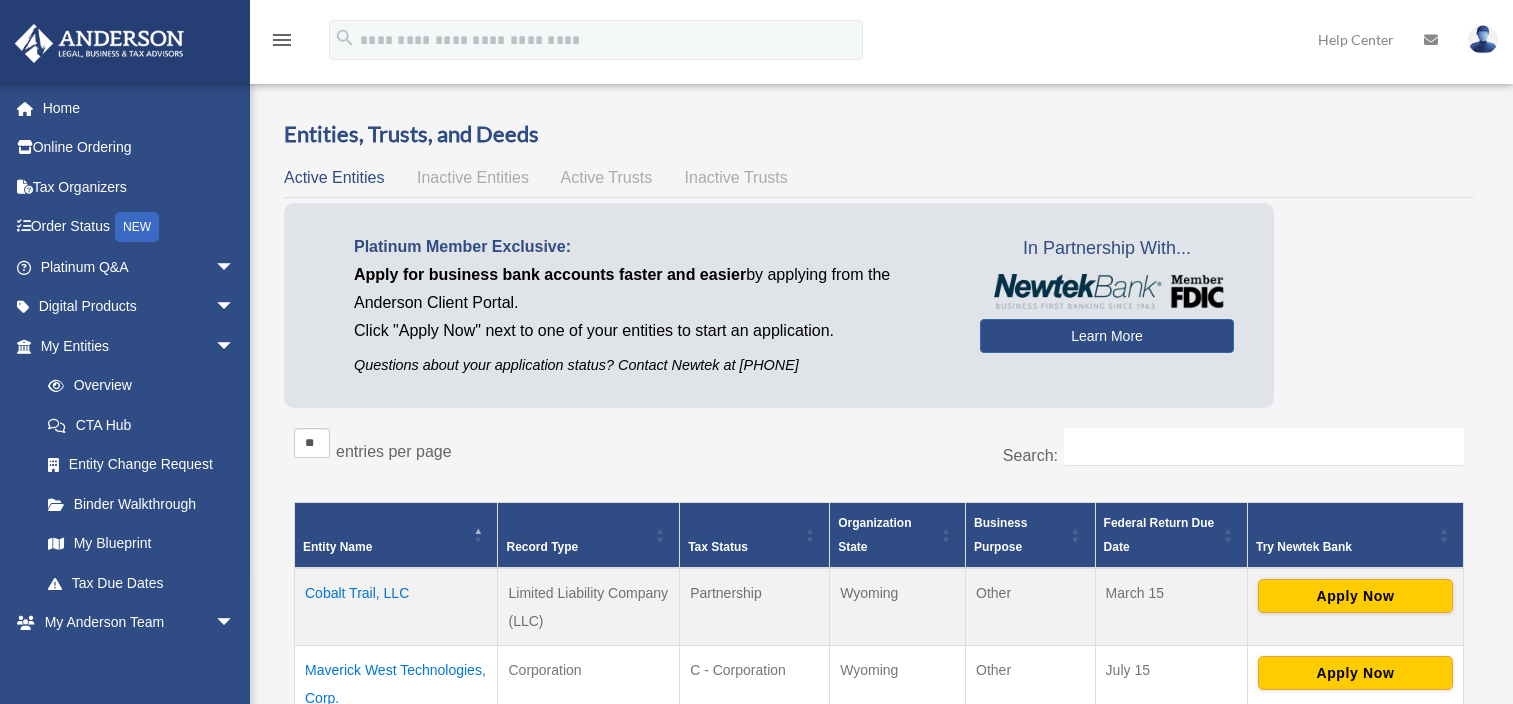 scroll, scrollTop: 0, scrollLeft: 0, axis: both 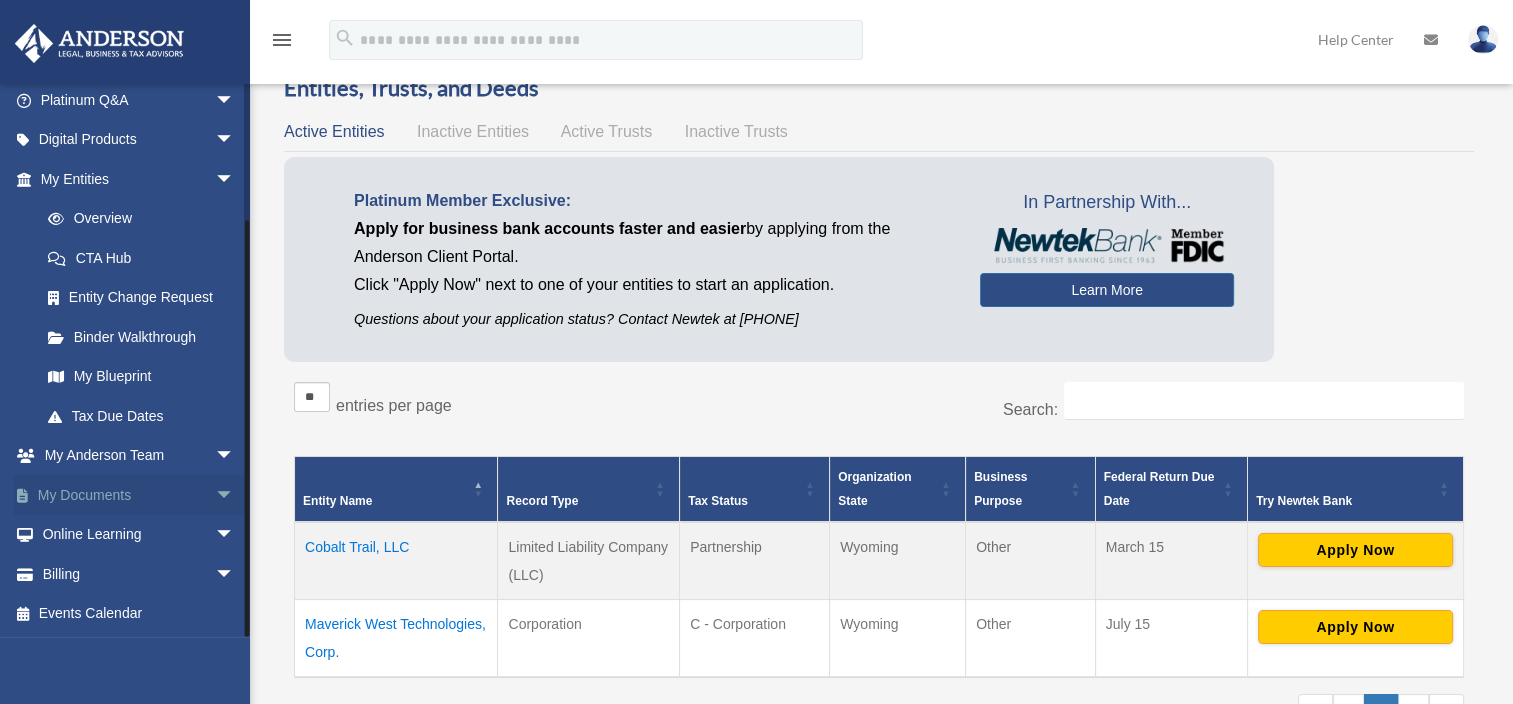 click on "arrow_drop_down" at bounding box center [235, 495] 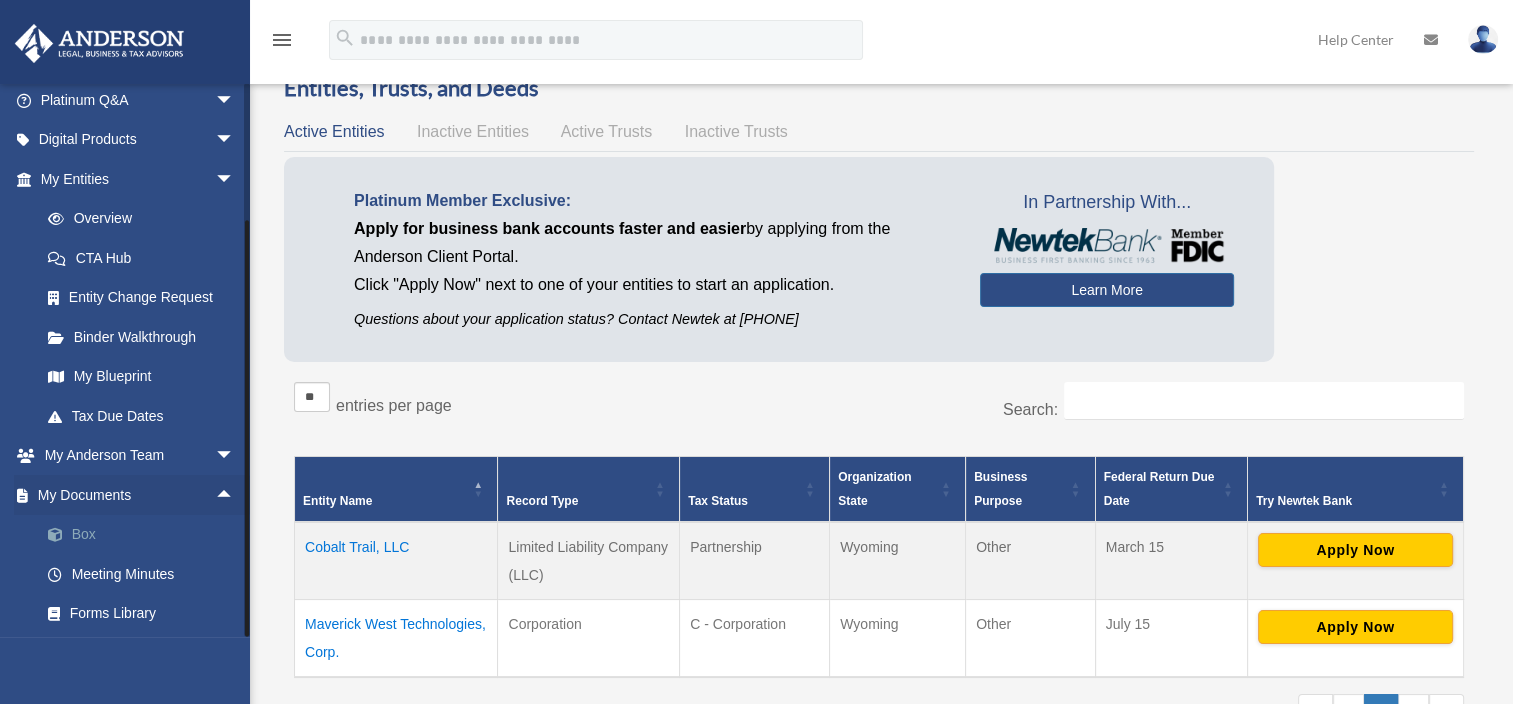 click on "Box" at bounding box center (146, 535) 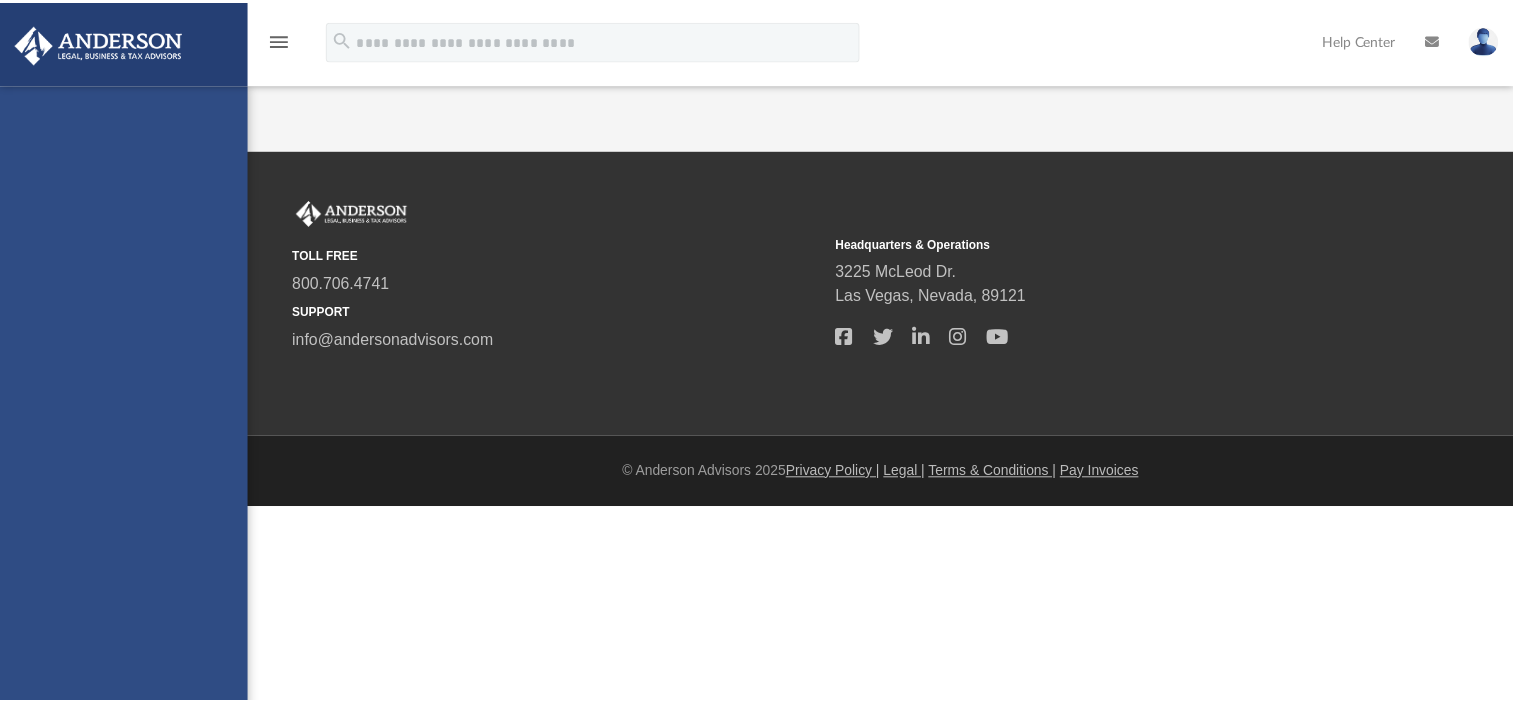 scroll, scrollTop: 0, scrollLeft: 0, axis: both 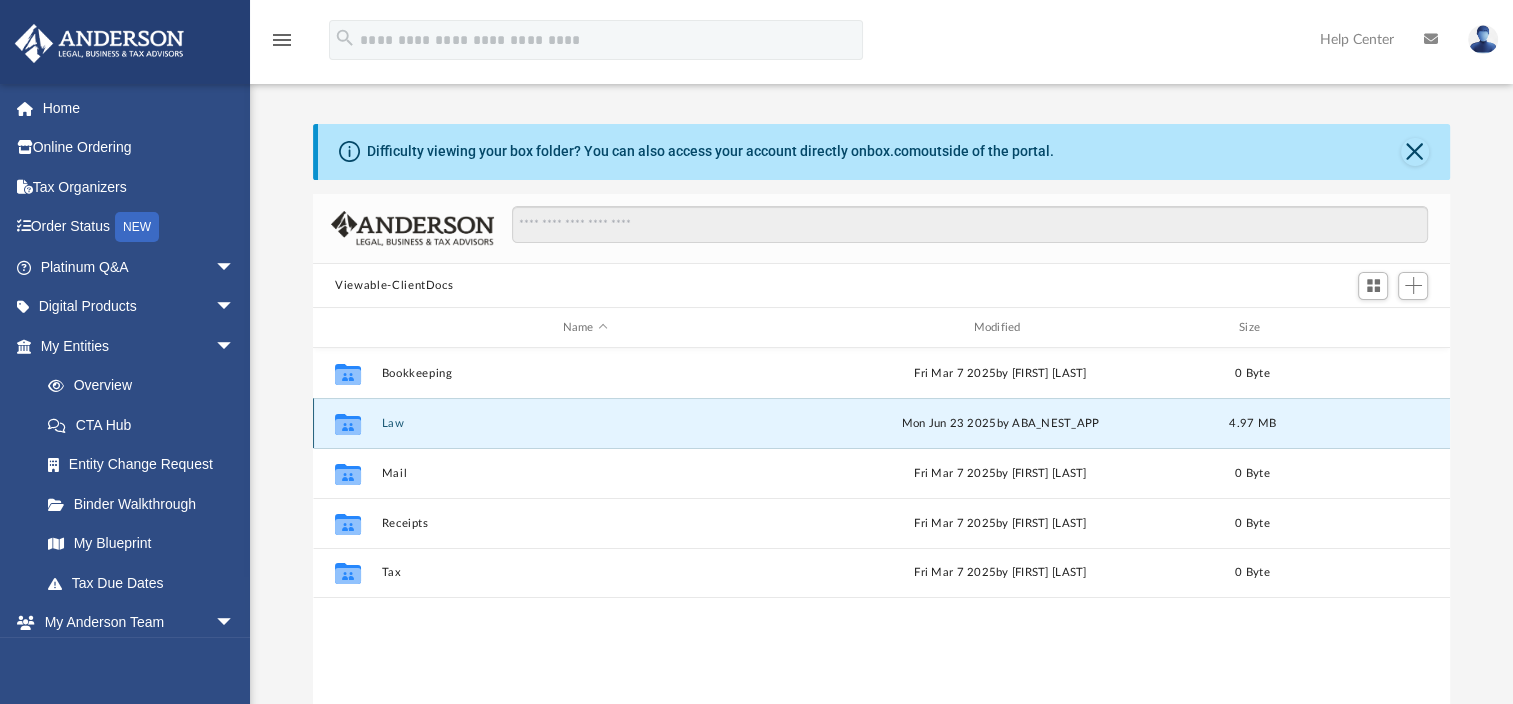 click on "Law" at bounding box center [585, 423] 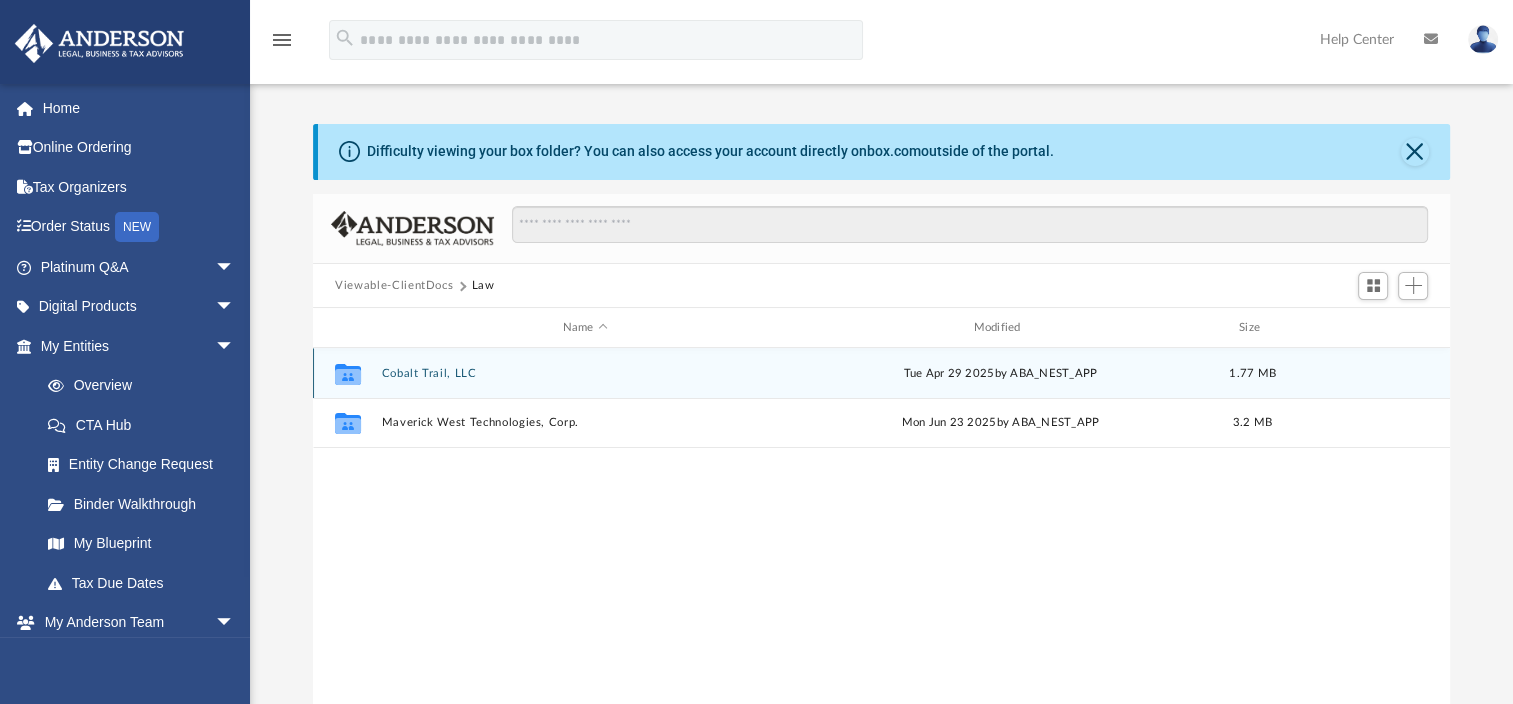 click on "Cobalt Trail, LLC" at bounding box center (585, 373) 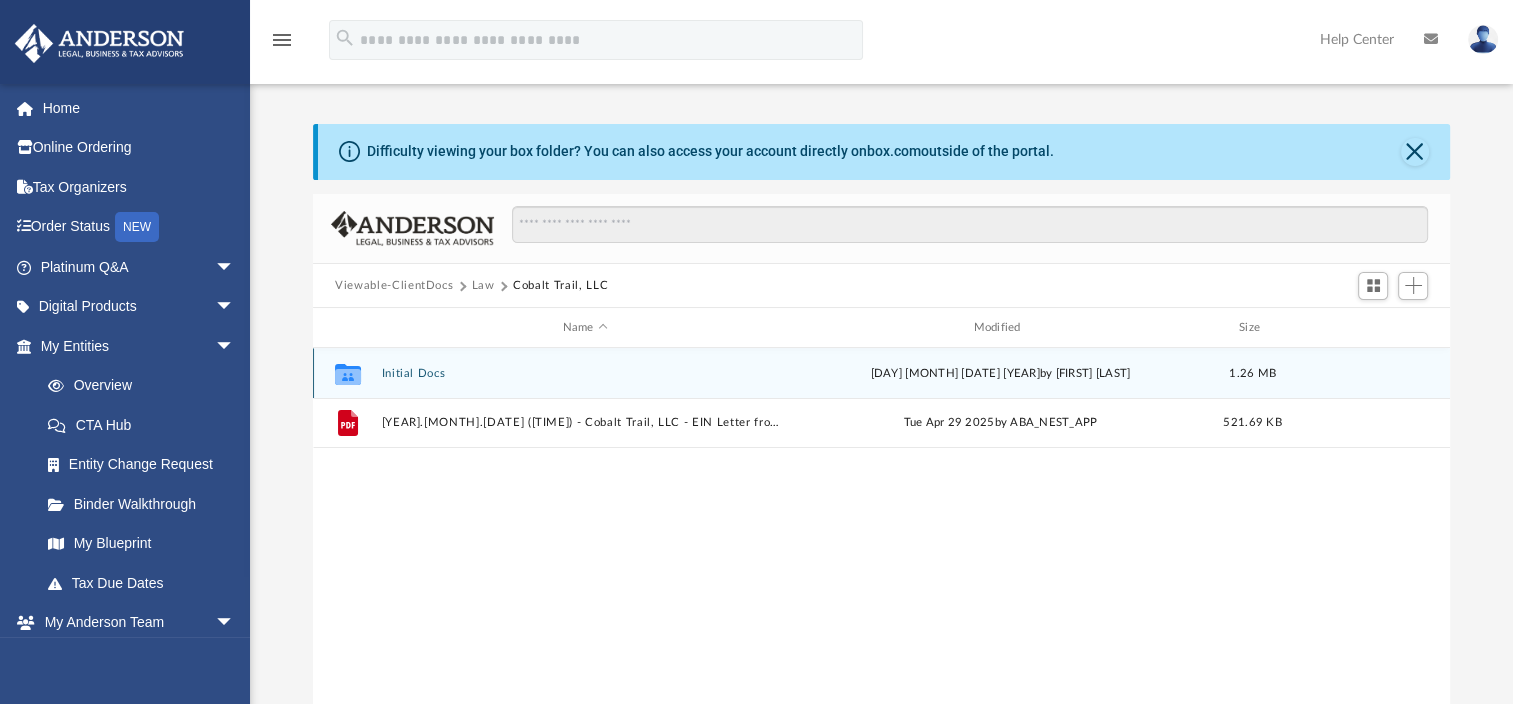 click on "Initial Docs" at bounding box center [585, 373] 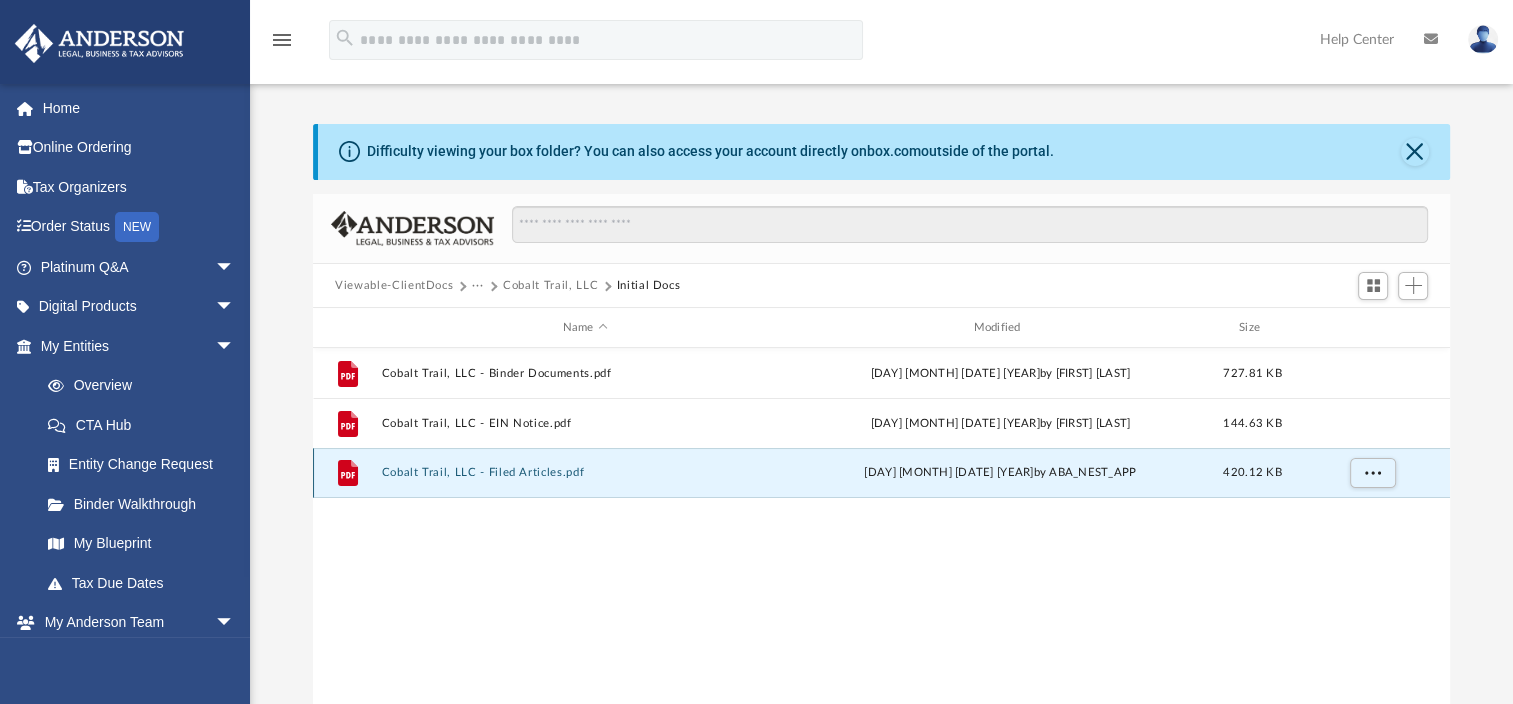 click on "Cobalt Trail, LLC - Filed Articles.pdf" at bounding box center (585, 472) 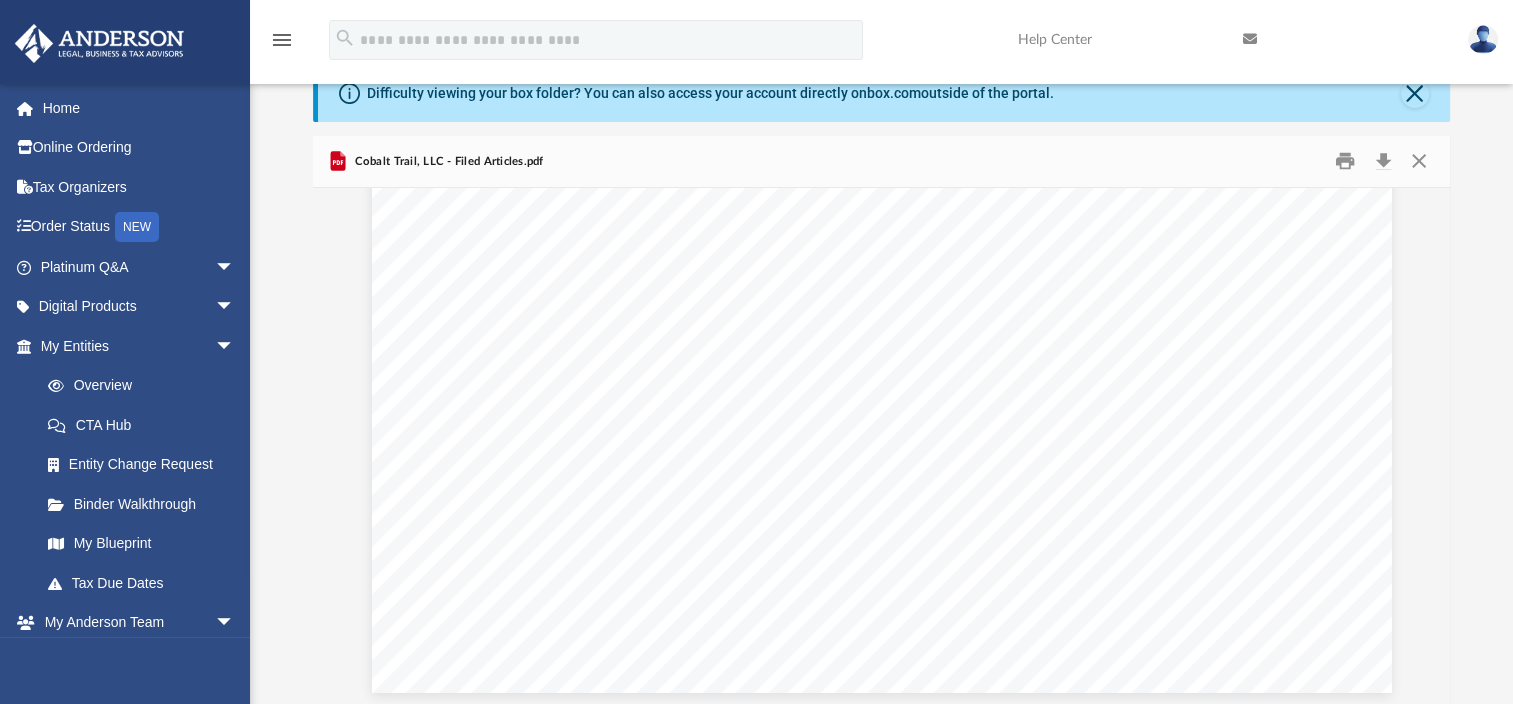 scroll, scrollTop: 4884, scrollLeft: 0, axis: vertical 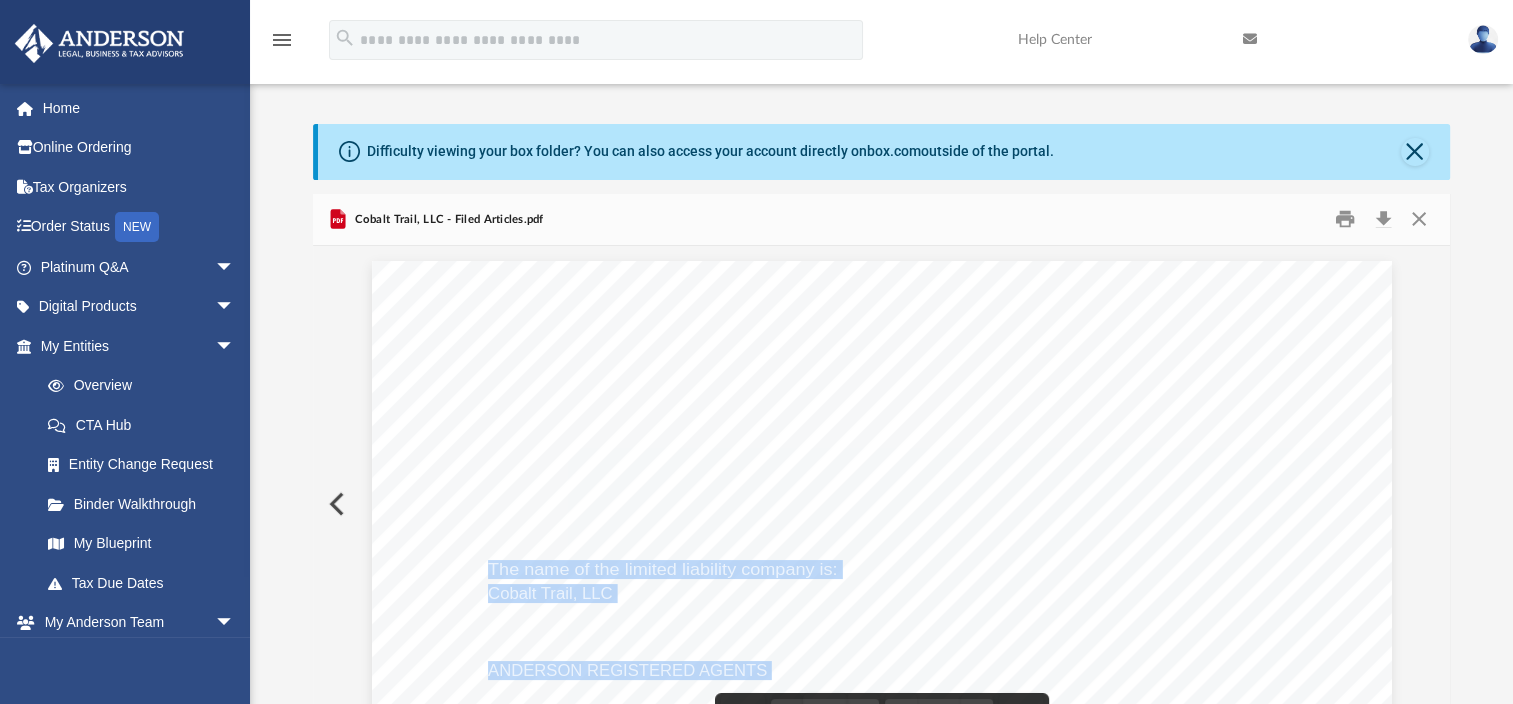 drag, startPoint x: 1002, startPoint y: 508, endPoint x: 739, endPoint y: 500, distance: 263.12164 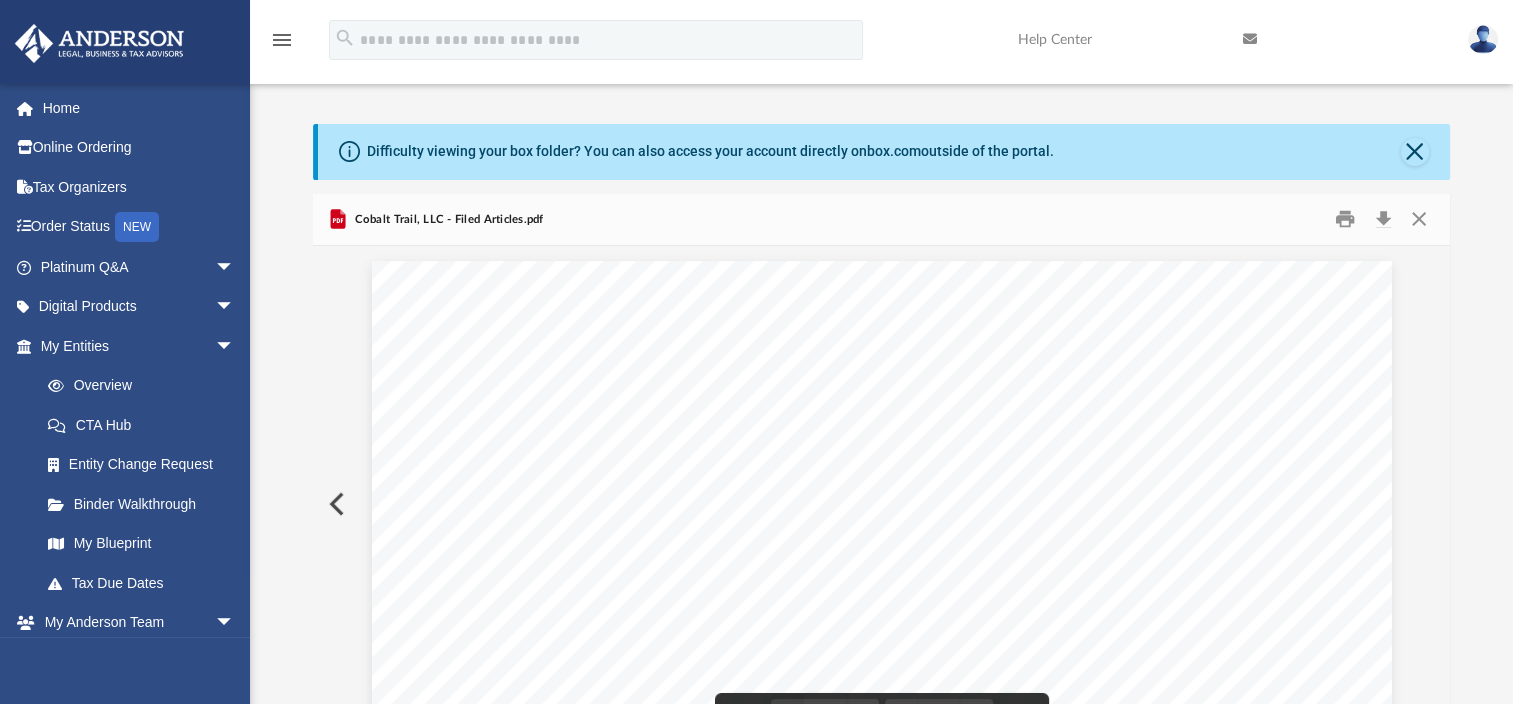 click on "Articles of Organization" at bounding box center (878, 502) 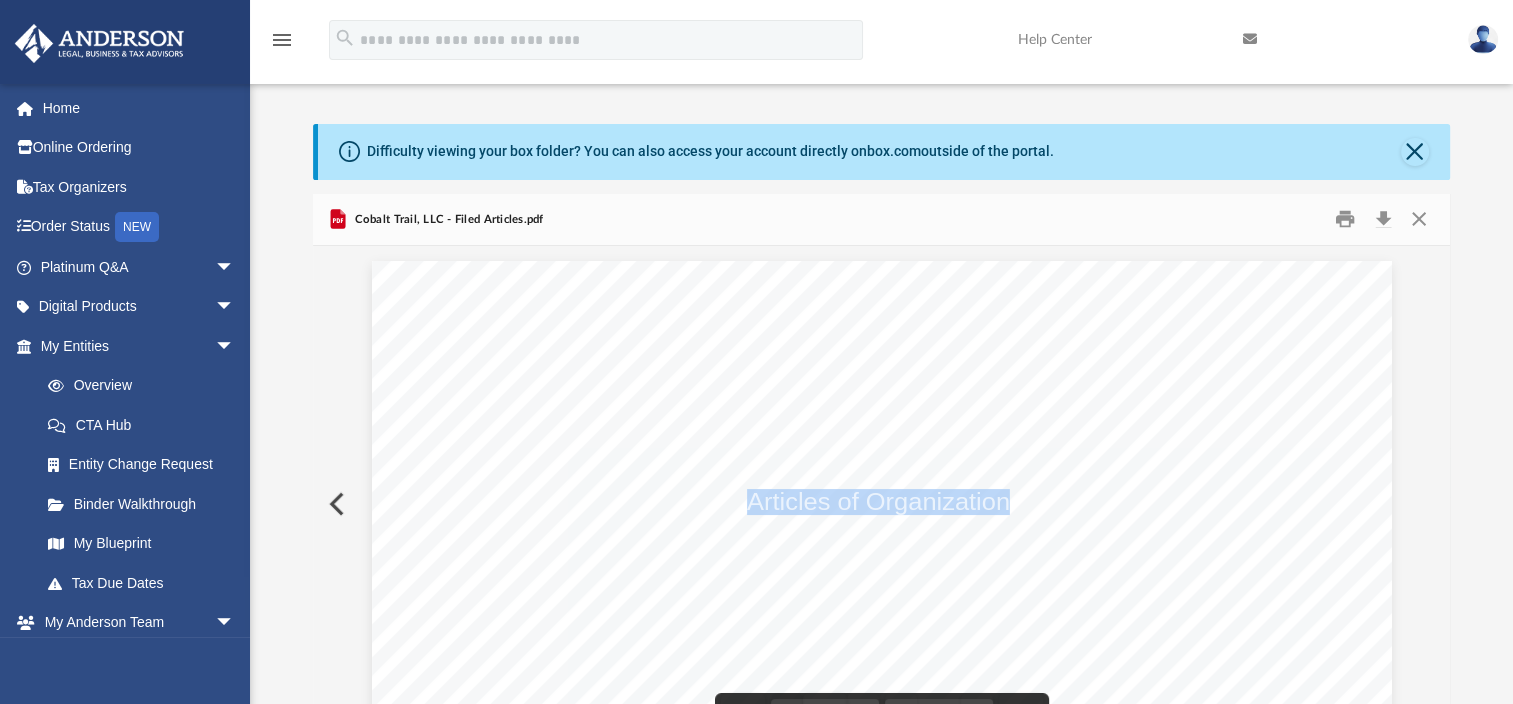 drag, startPoint x: 745, startPoint y: 505, endPoint x: 1001, endPoint y: 496, distance: 256.15814 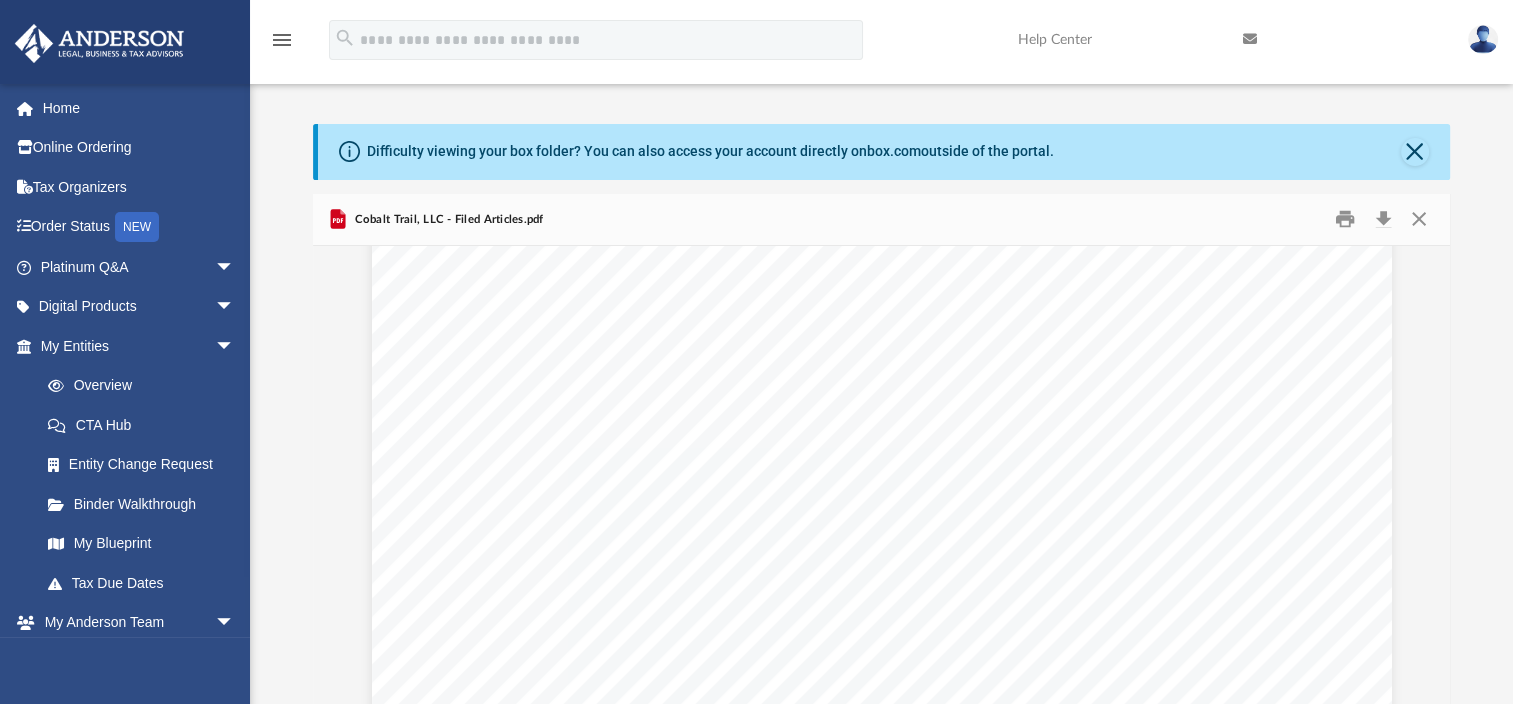 scroll, scrollTop: 4884, scrollLeft: 0, axis: vertical 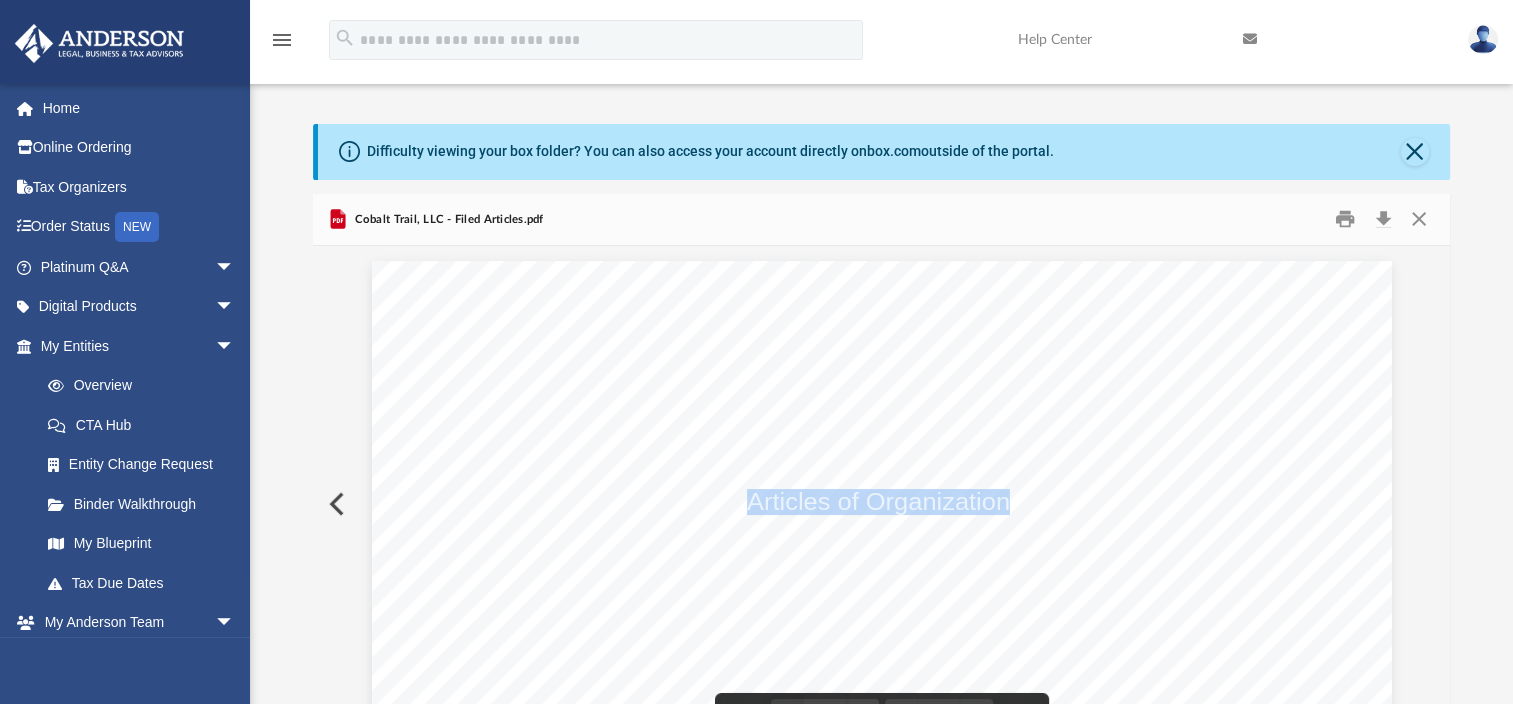 click on "Wyoming Secretary of State Herschler Bldg East, Ste.[NUMBER] & [NUMBER] [CITY], [STATE] [POSTAL_CODE] Ph. [PHONE] Original ID: [ID] For Office Use Only WY Secretary of State FILED: [DATE] [TIME] Limited Liability Company Articles of Organization Cobalt Trail, LLC ANDERSON REGISTERED AGENTS Signature: [FIRST] [LAST] Date: [DATE] Print Name: [FIRST] [LAST] Title: Organizer Email: [EMAIL] Daytime Phone #: [PHONE] The name of the limited liability company is: The name and physical address of the registered agent of the limited liability company is: The mailing address of the limited liability company is: The principal office address of the limited liability company is: The organizer of the limited liability company is: I. II. III. IV. V. [NUMBER] [STREET] [SUITE] [NUMBER] [CITY], [STATE] [POSTAL_CODE] [NUMBER] [STREET]. [CITY], [STATE] [POSTAL_CODE] [NUMBER] [STREET]. [CITY], [STATE] [POSTAL_CODE] [FIRST] [LAST] [NUMBER] [STREET], [SUITE] [NUMBER], [CITY], [STATE] [POSTAL_CODE] Page [NUMBER] of [NUMBER]" at bounding box center [882, 921] 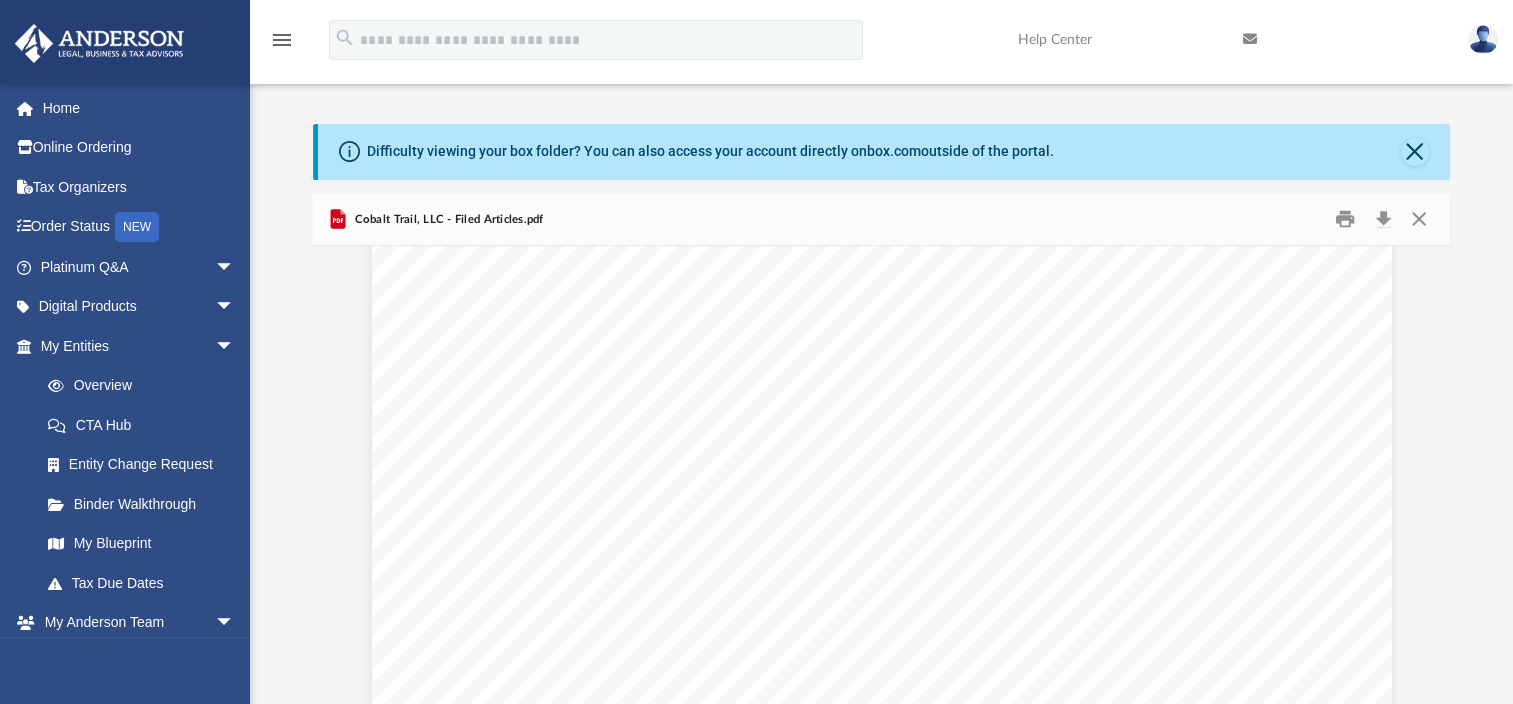 scroll, scrollTop: 4884, scrollLeft: 0, axis: vertical 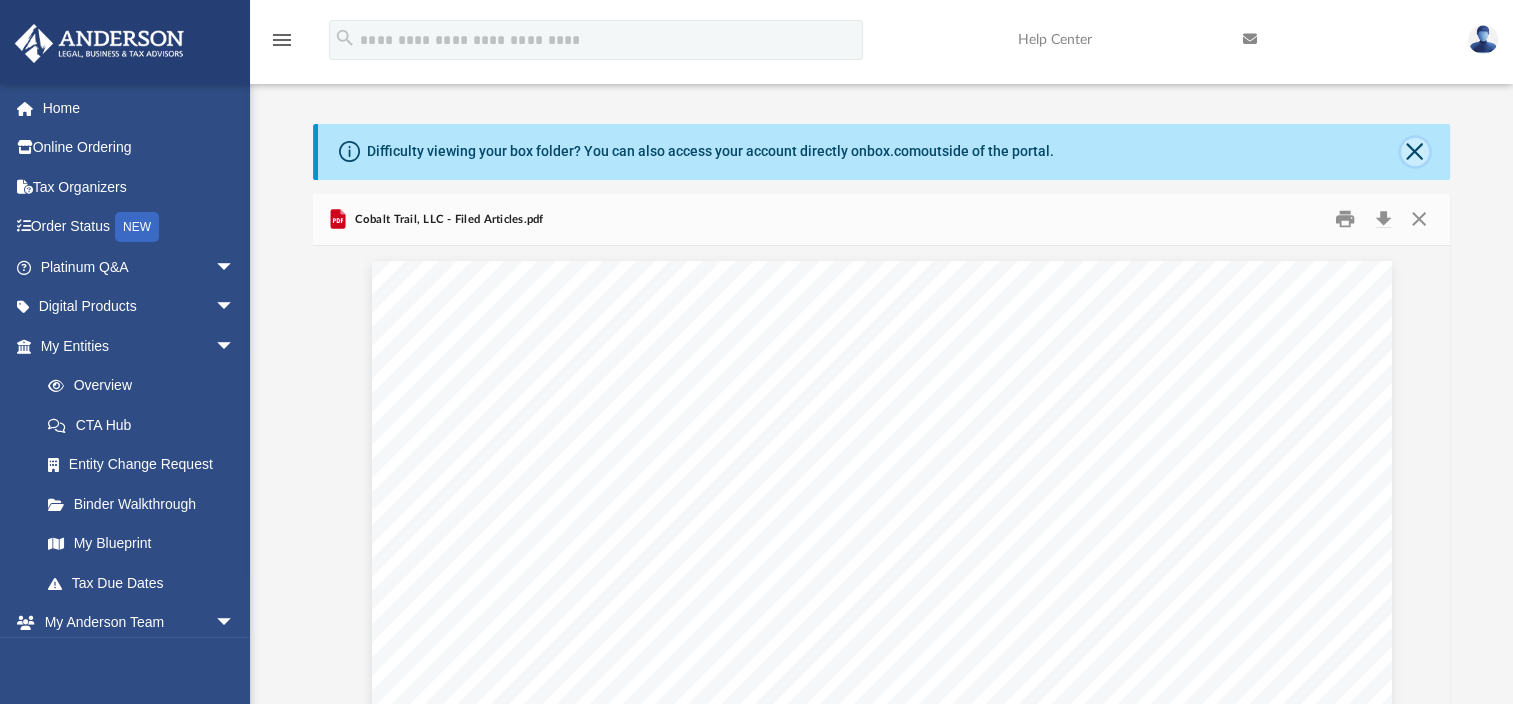 click 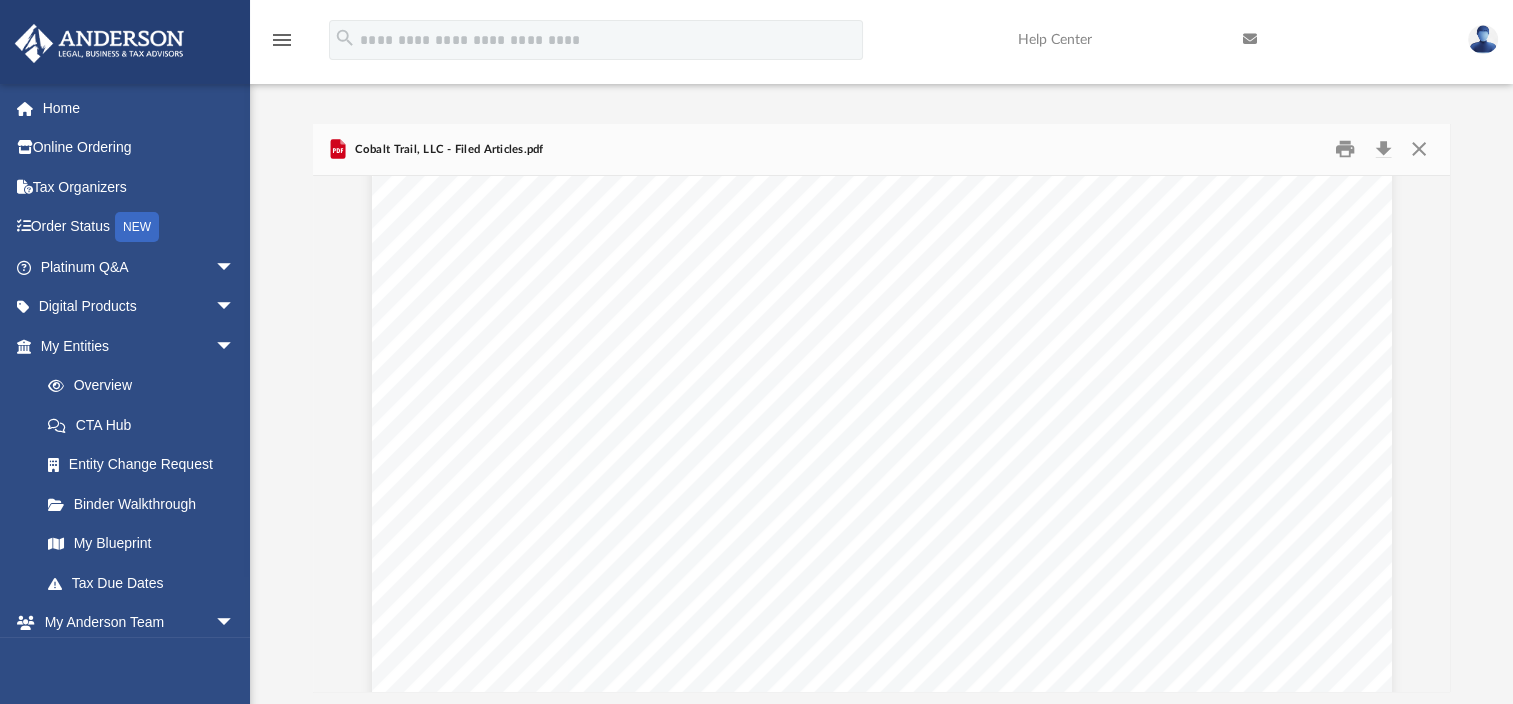 scroll, scrollTop: 4884, scrollLeft: 0, axis: vertical 